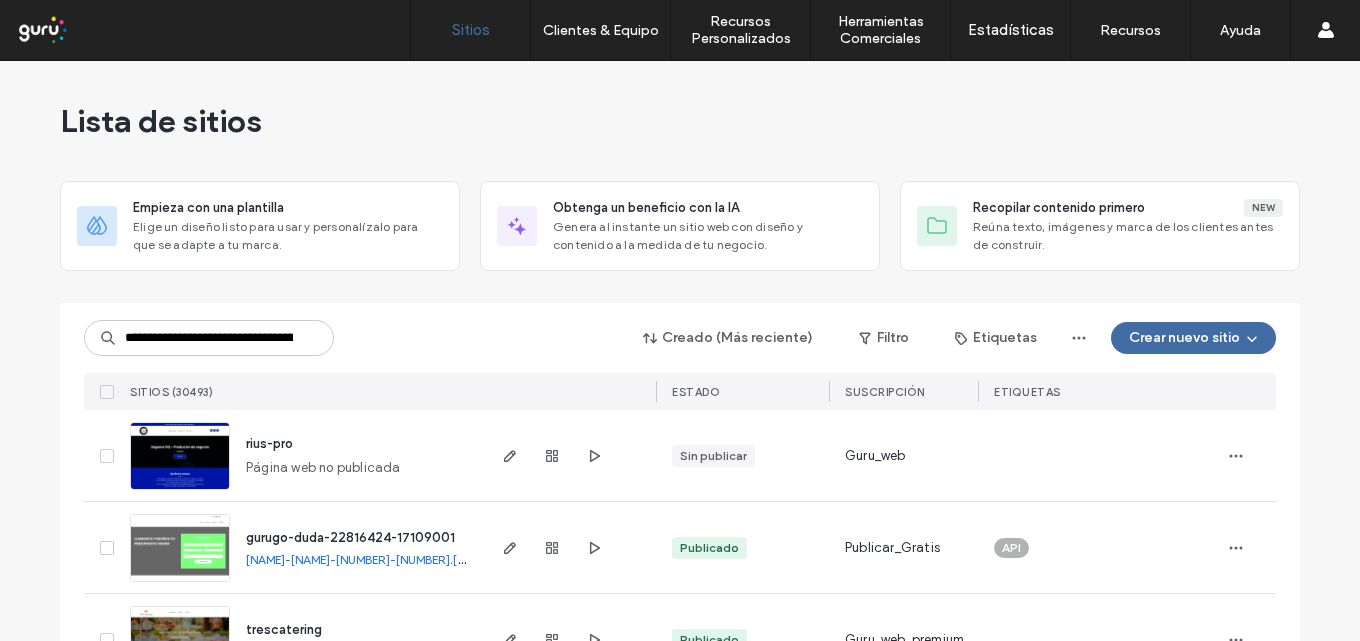 type on "**********" 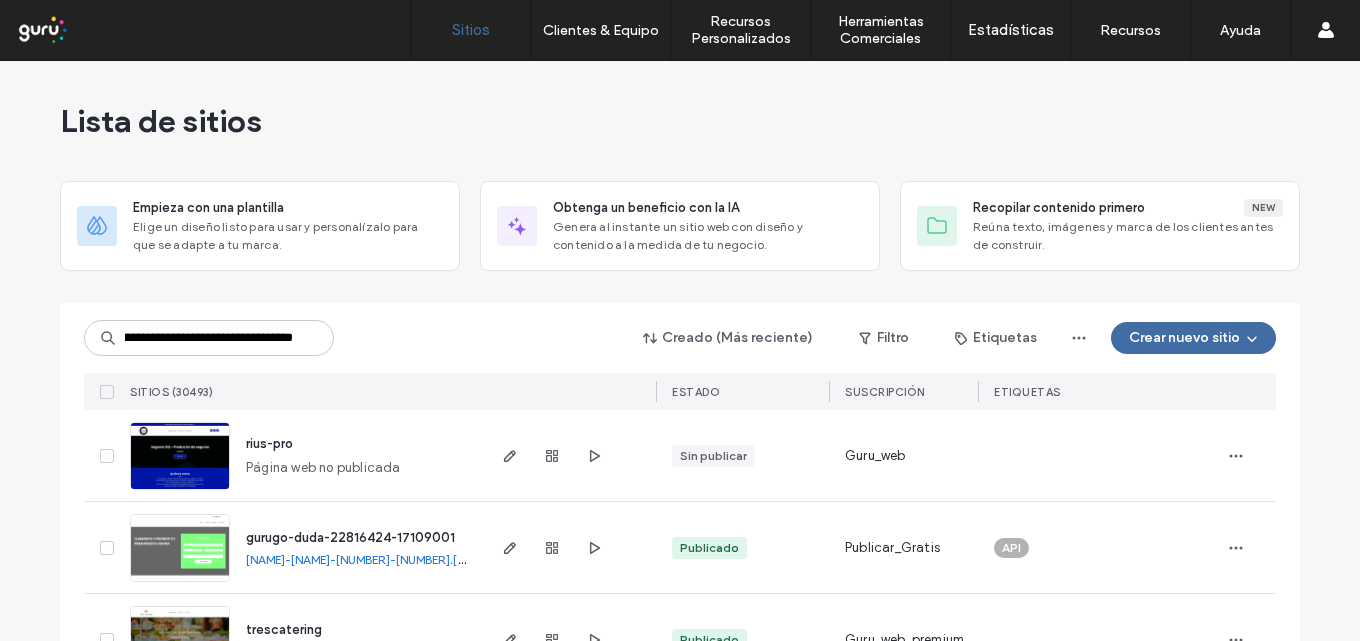 scroll, scrollTop: 0, scrollLeft: 0, axis: both 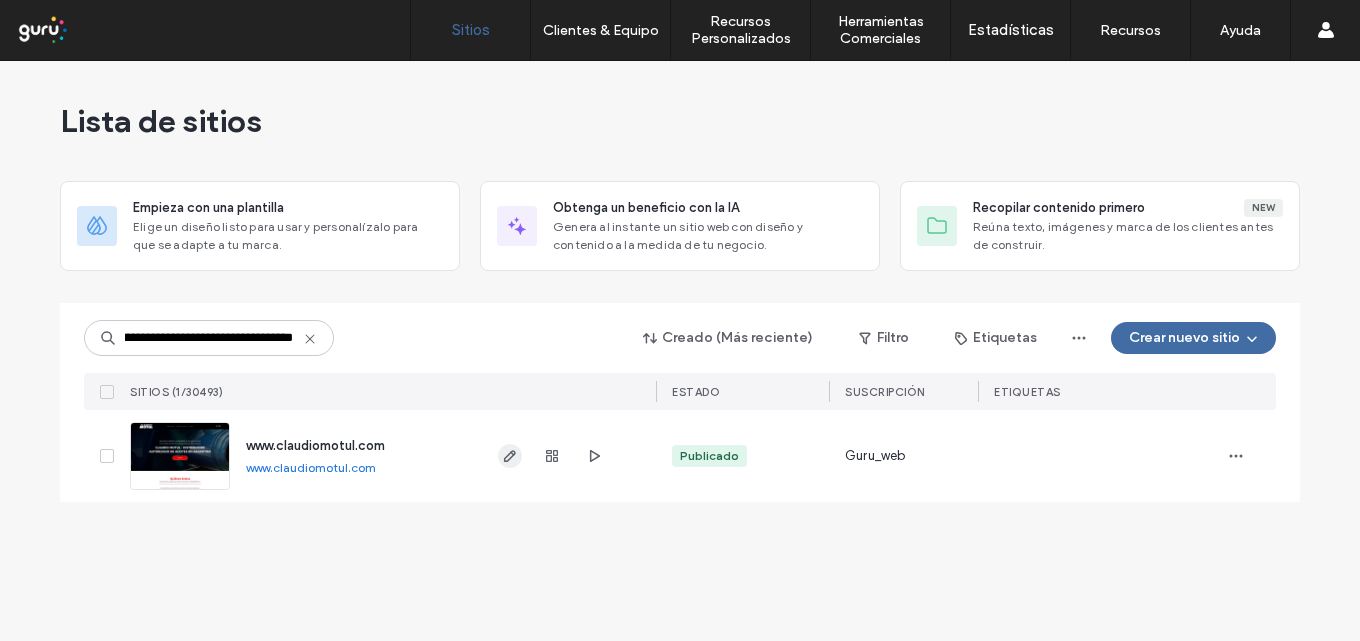 click 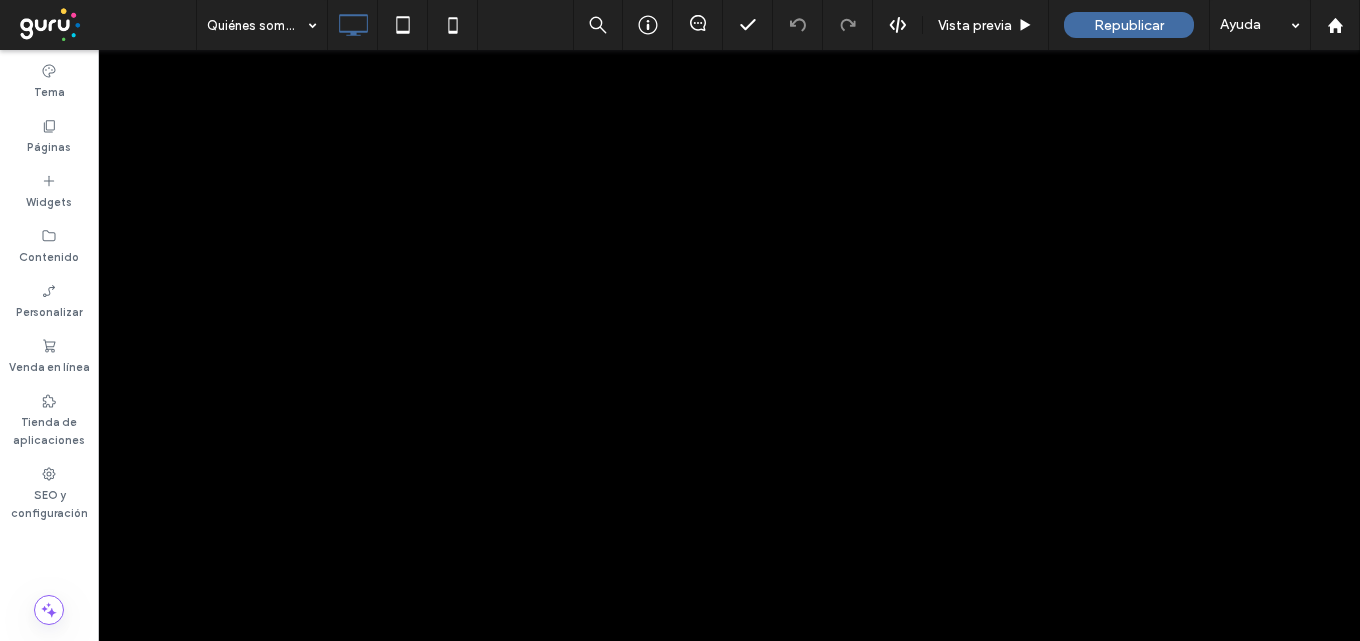 scroll, scrollTop: 0, scrollLeft: 0, axis: both 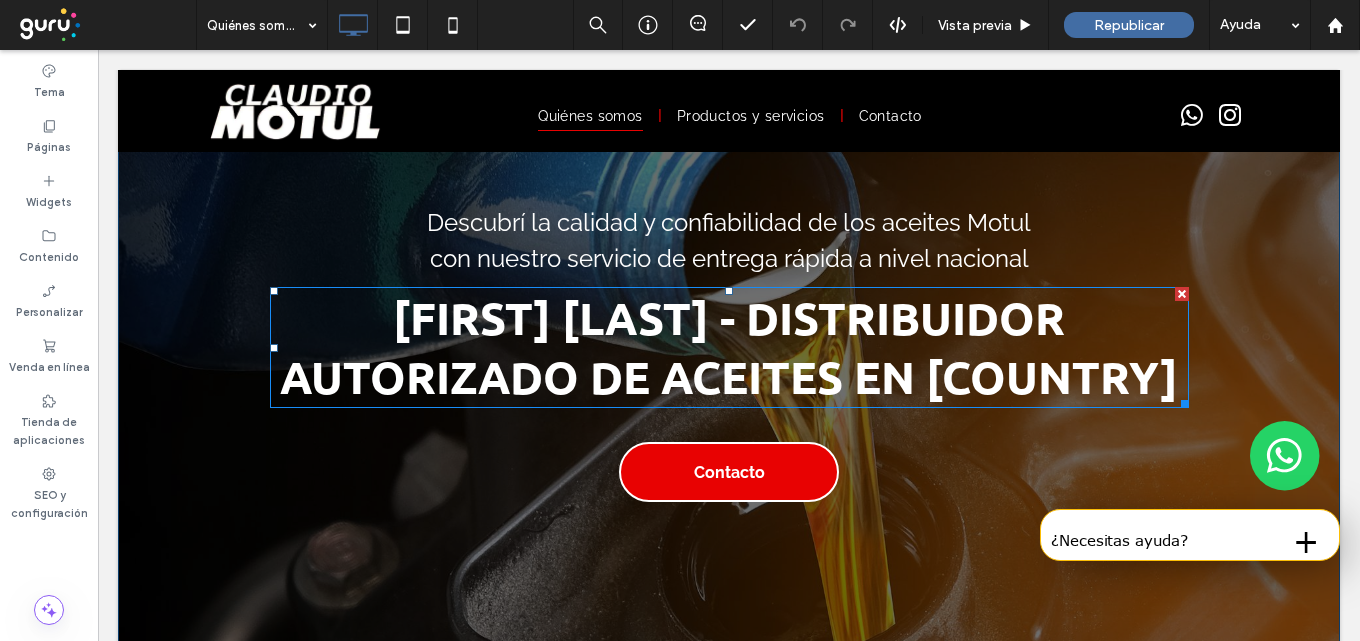 click on "[FIRST] [LAST] - Distribuidor autorizado de aceites en [COUNTRY]" at bounding box center [729, 347] 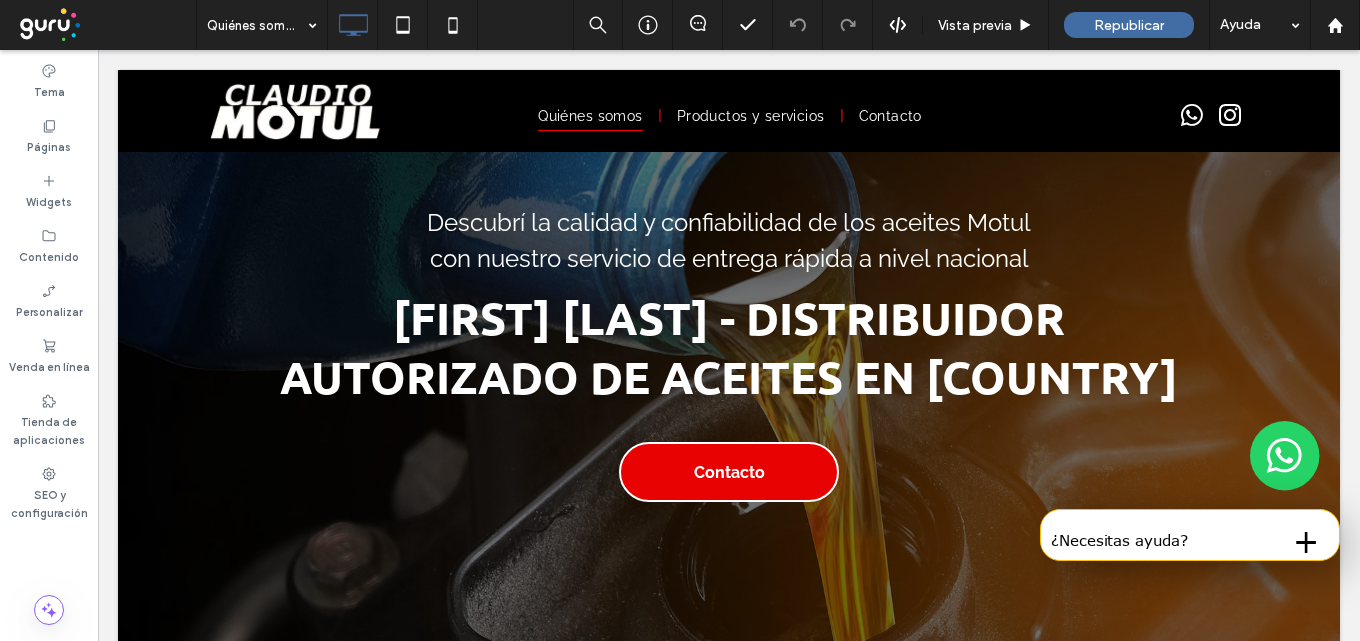type on "******" 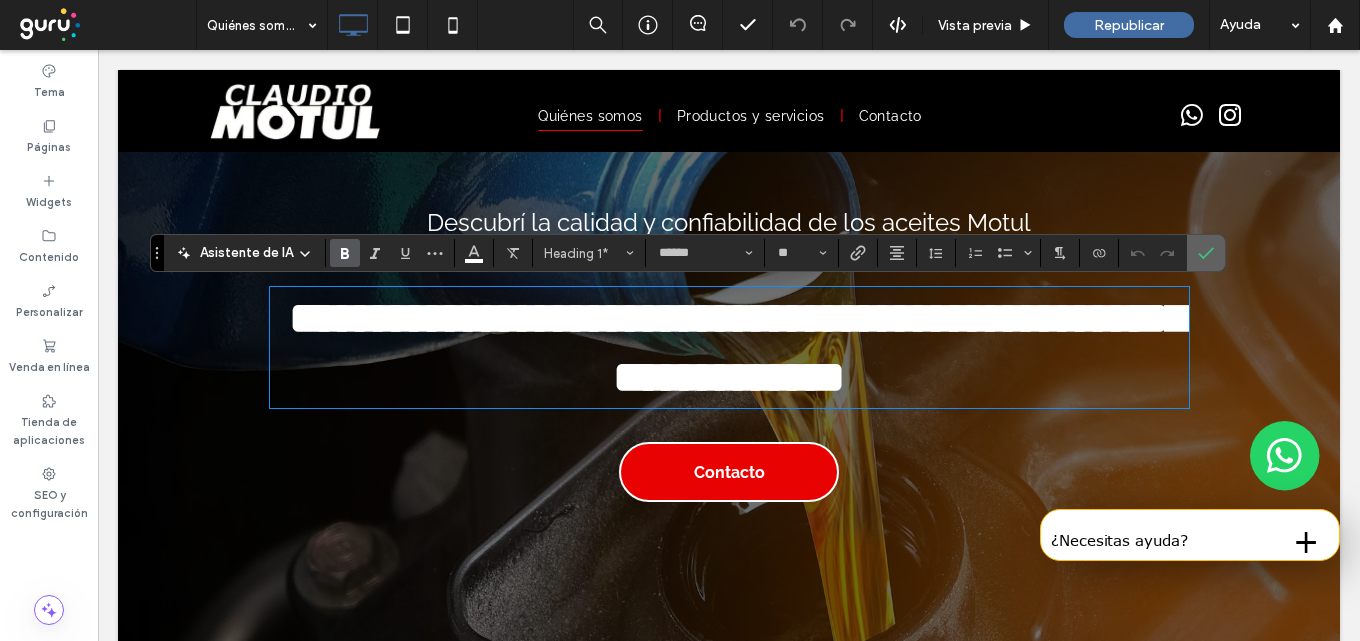 click 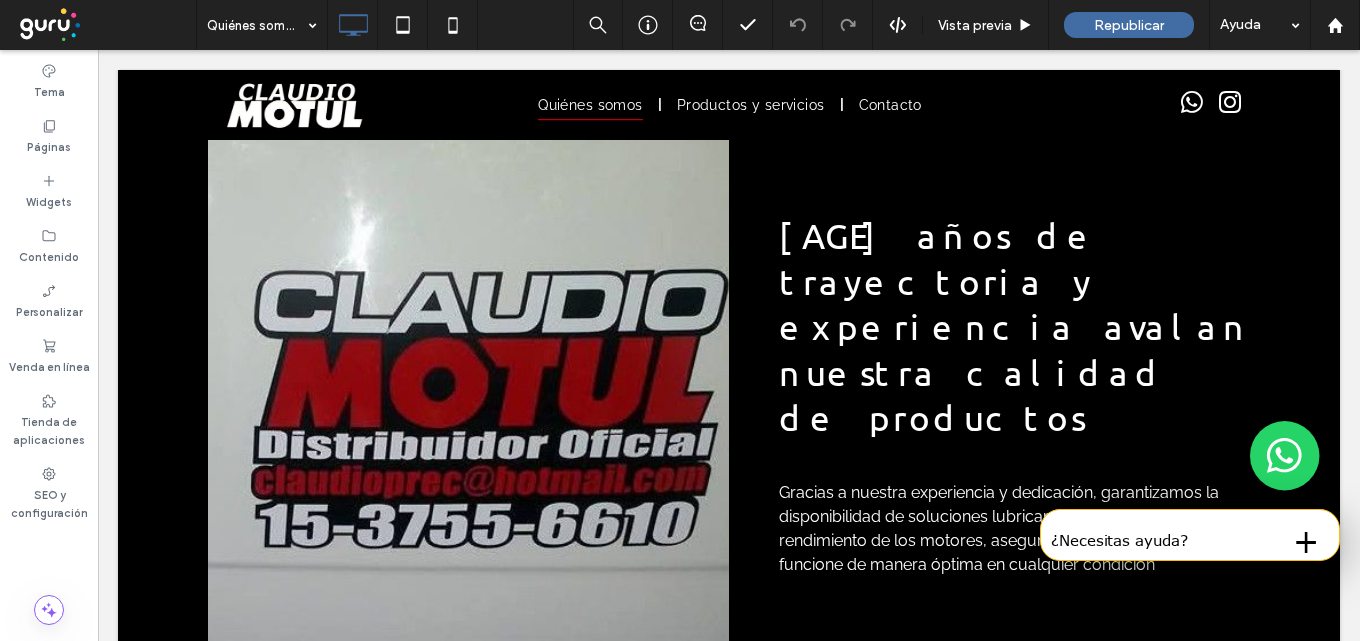 scroll, scrollTop: 1300, scrollLeft: 0, axis: vertical 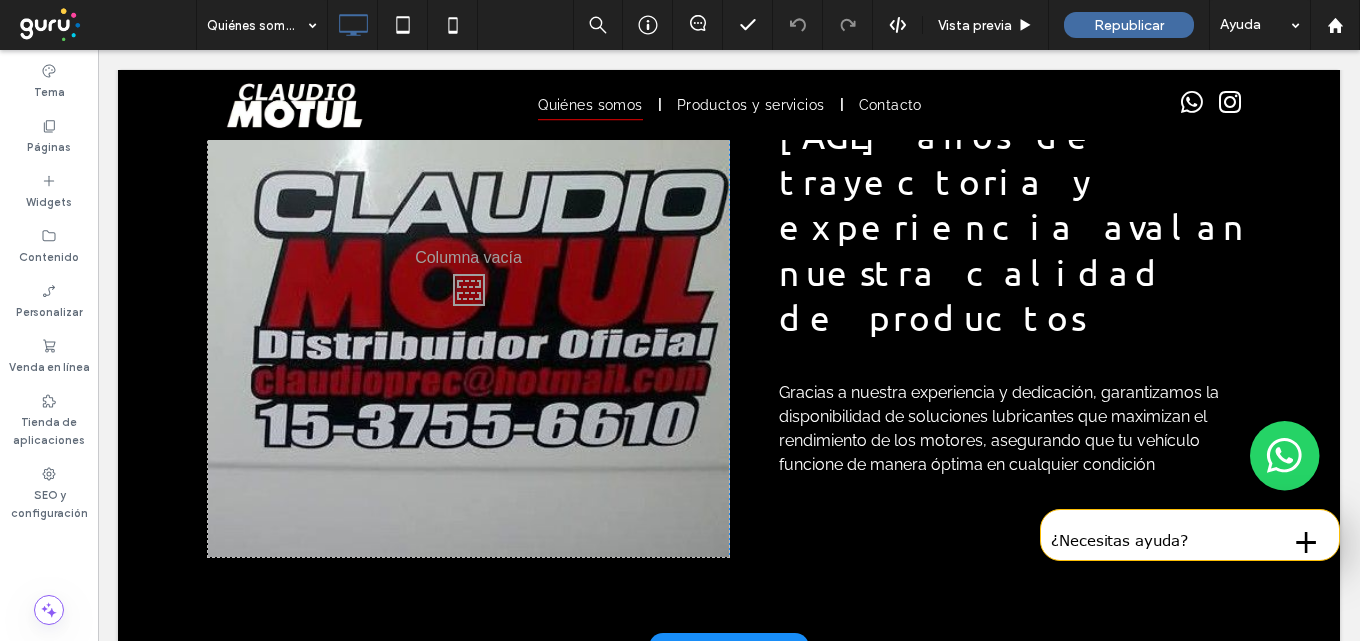click on "Click To Paste" at bounding box center (468, 284) 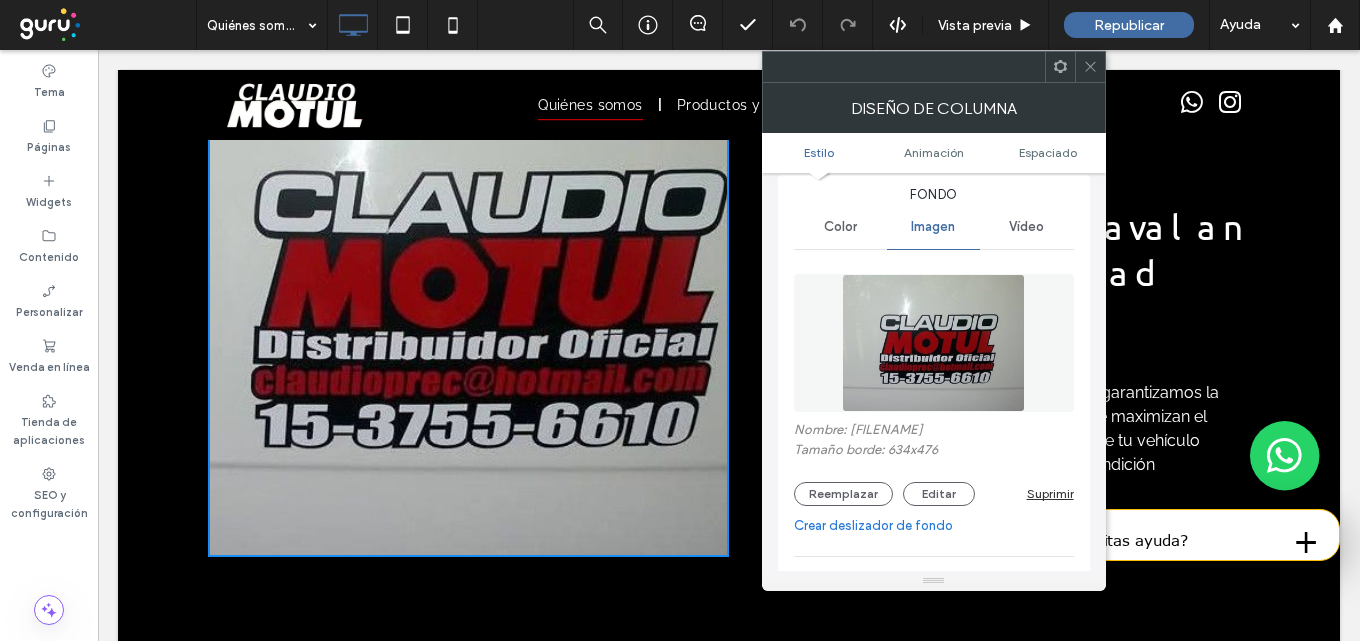 scroll, scrollTop: 100, scrollLeft: 0, axis: vertical 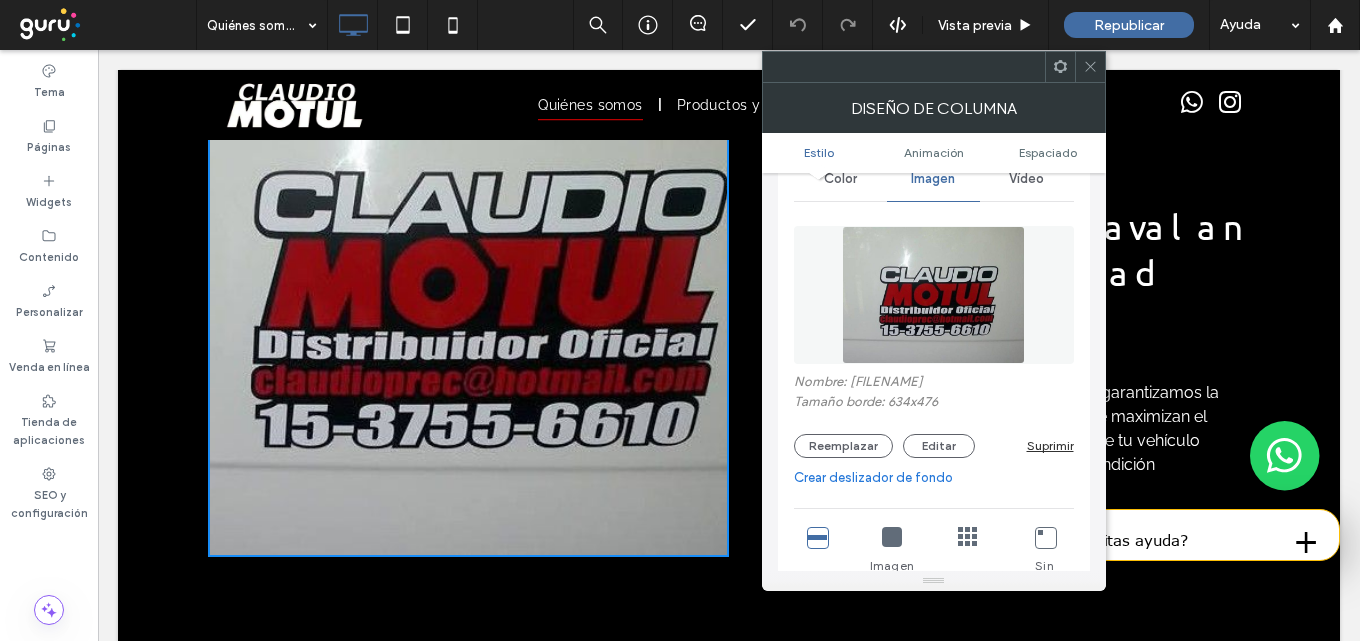 click 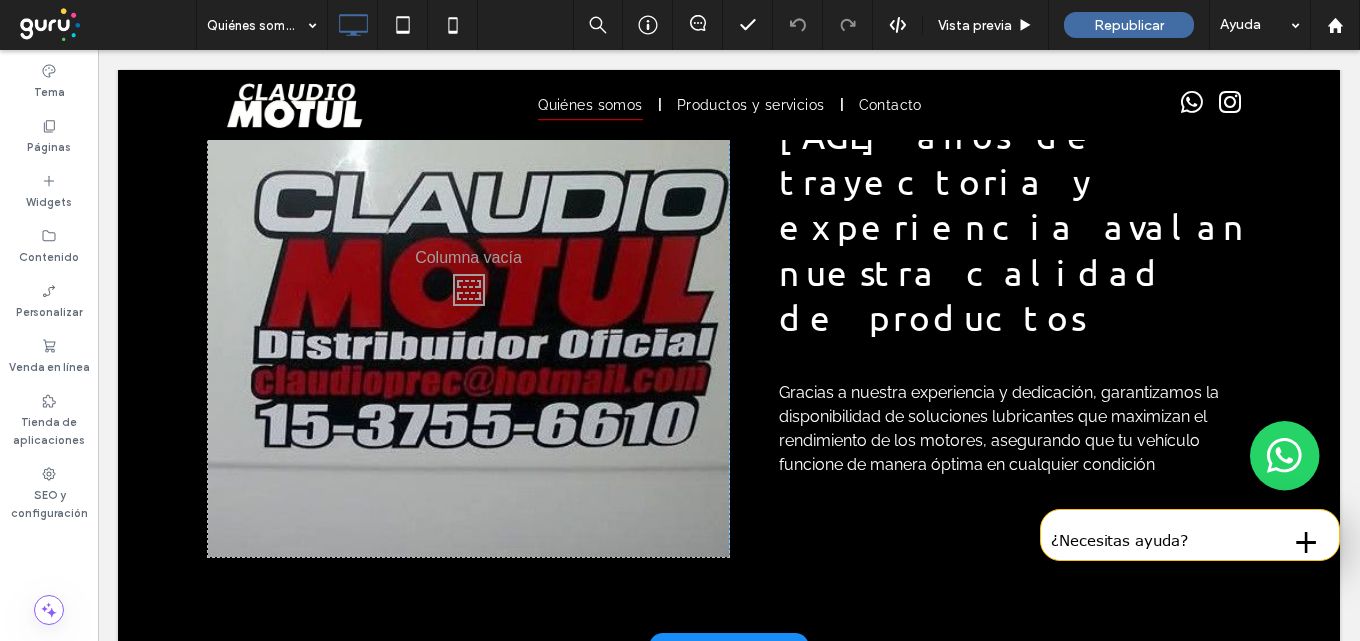 click on "Click To Paste" at bounding box center [468, 284] 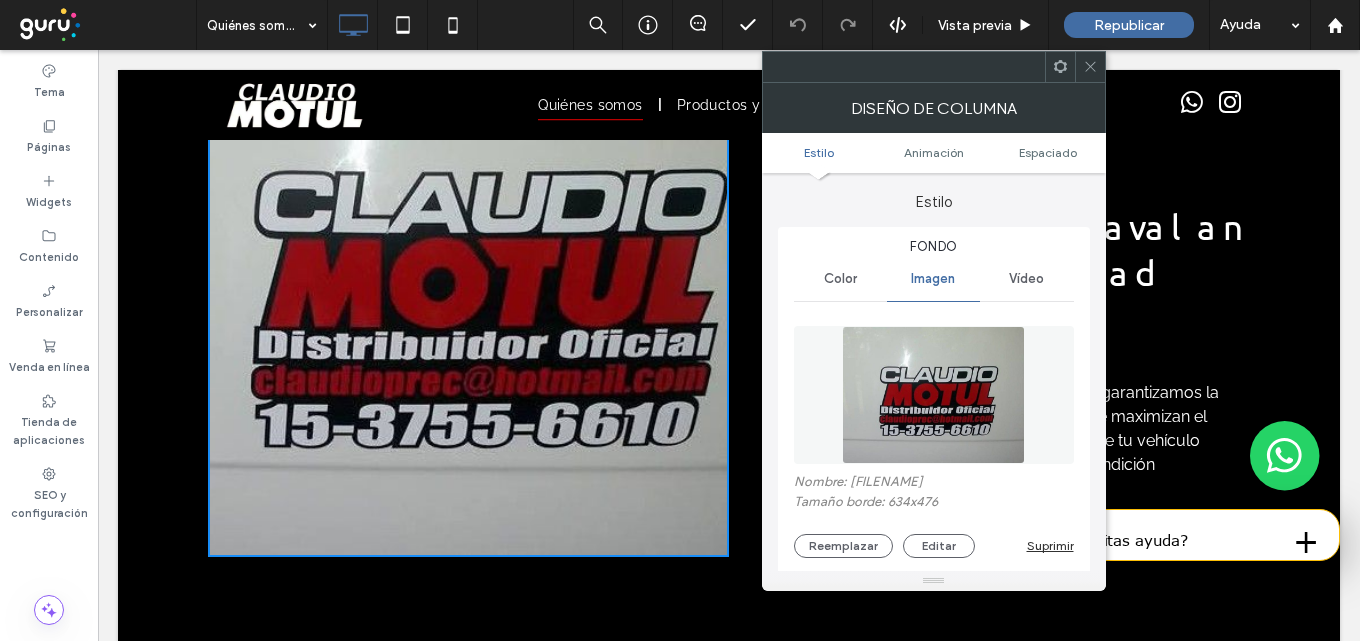 click 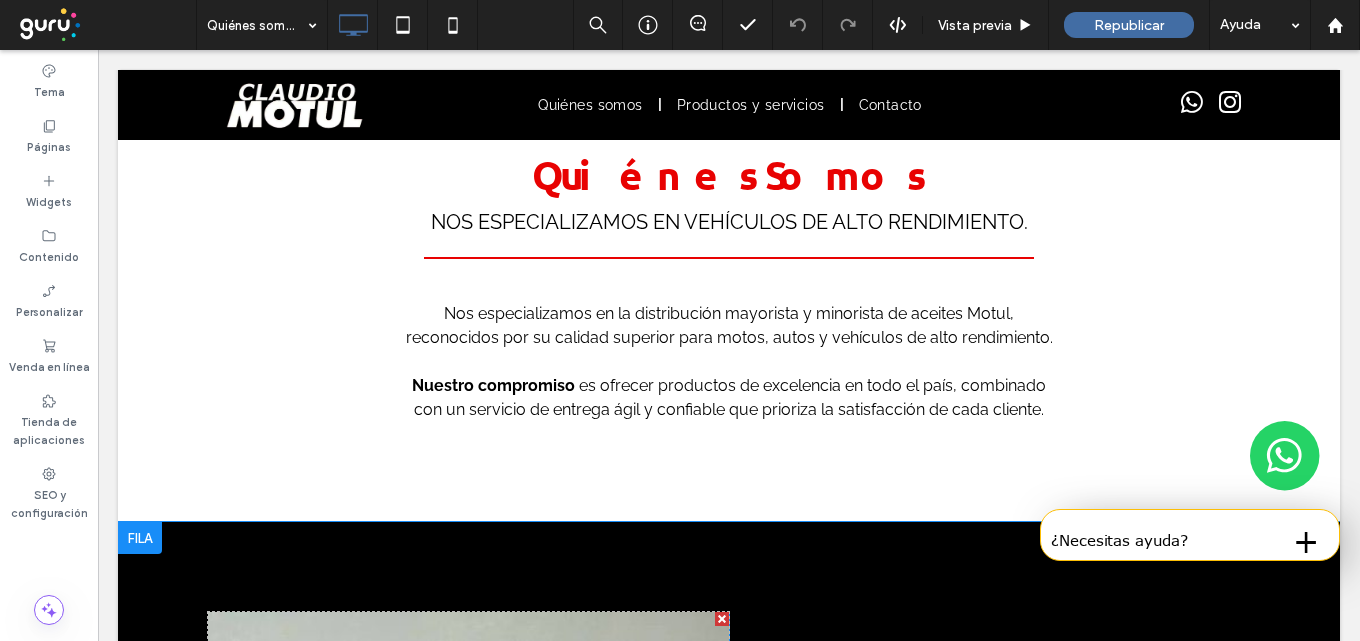 scroll, scrollTop: 1200, scrollLeft: 0, axis: vertical 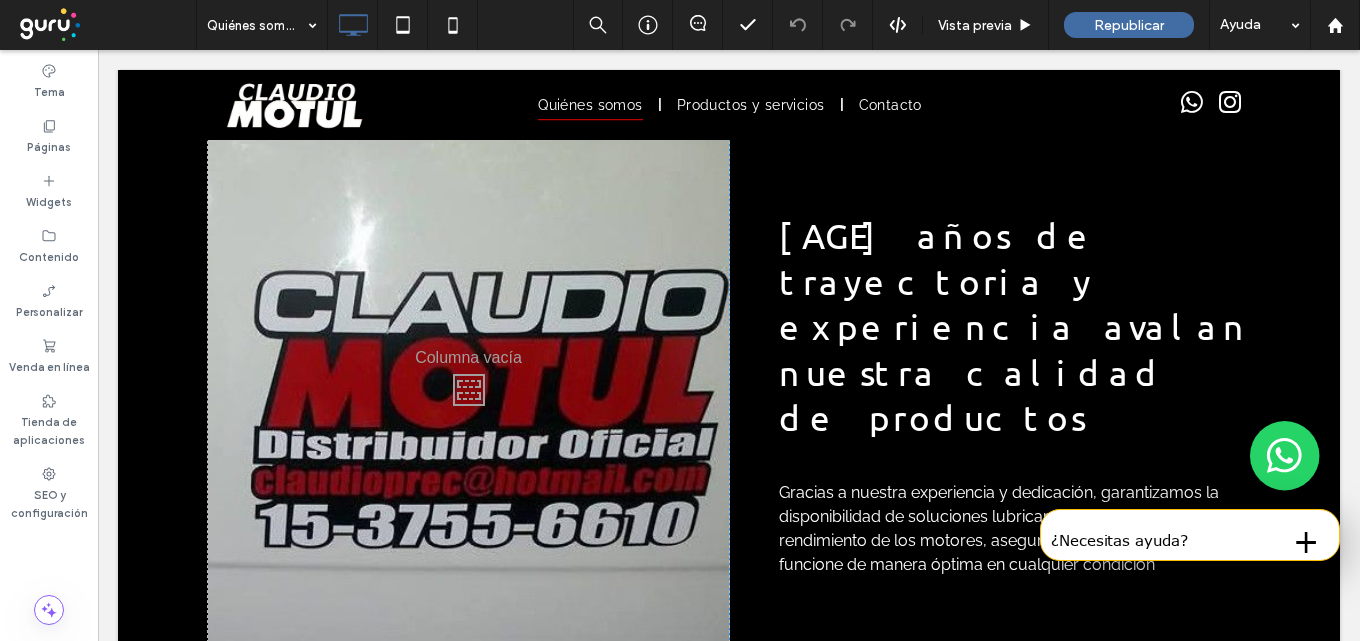 click on "Click To Paste
[AGE] de trayectoria y experiencia avalan nuestra calidad de productos
Gracias a nuestra experiencia y dedicación, garantizamos la disponibilidad de soluciones lubricantes que maximizan el rendimiento de los motores, asegurando que tu vehículo funcione de manera óptima en cualquier condición Click To Paste
Fila + Añadir sección" at bounding box center (729, 384) 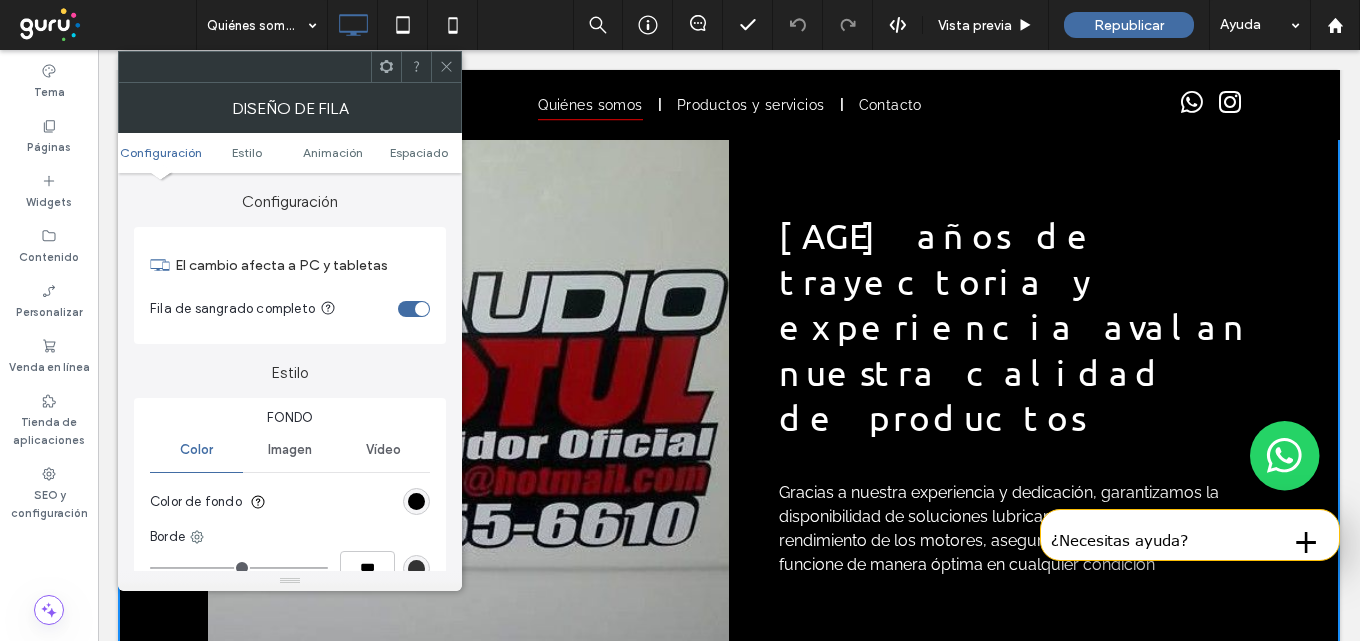 click 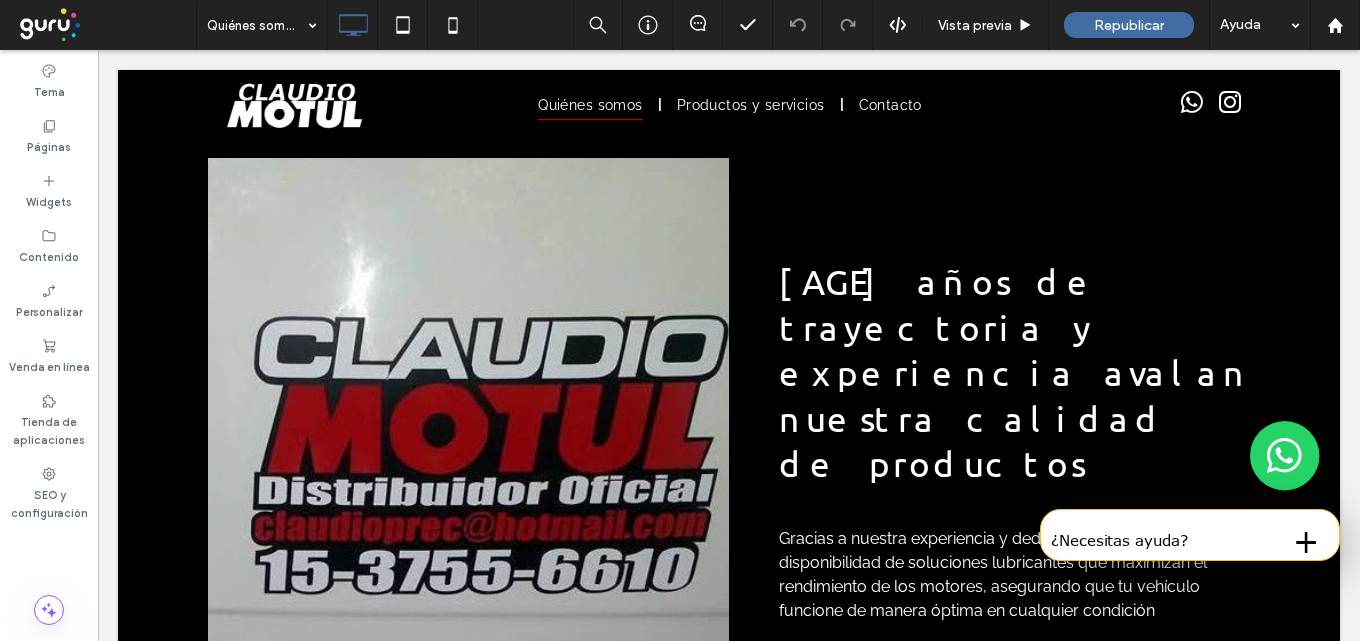 scroll, scrollTop: 1200, scrollLeft: 0, axis: vertical 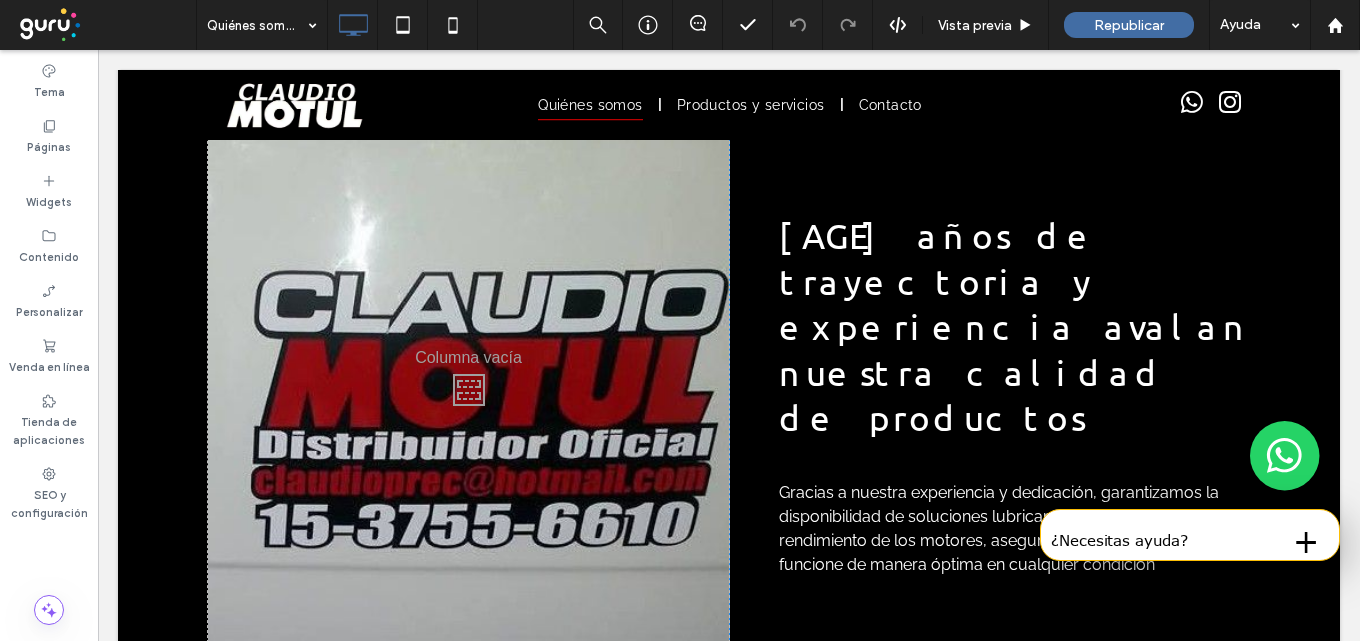 click on "Click To Paste" at bounding box center (468, 384) 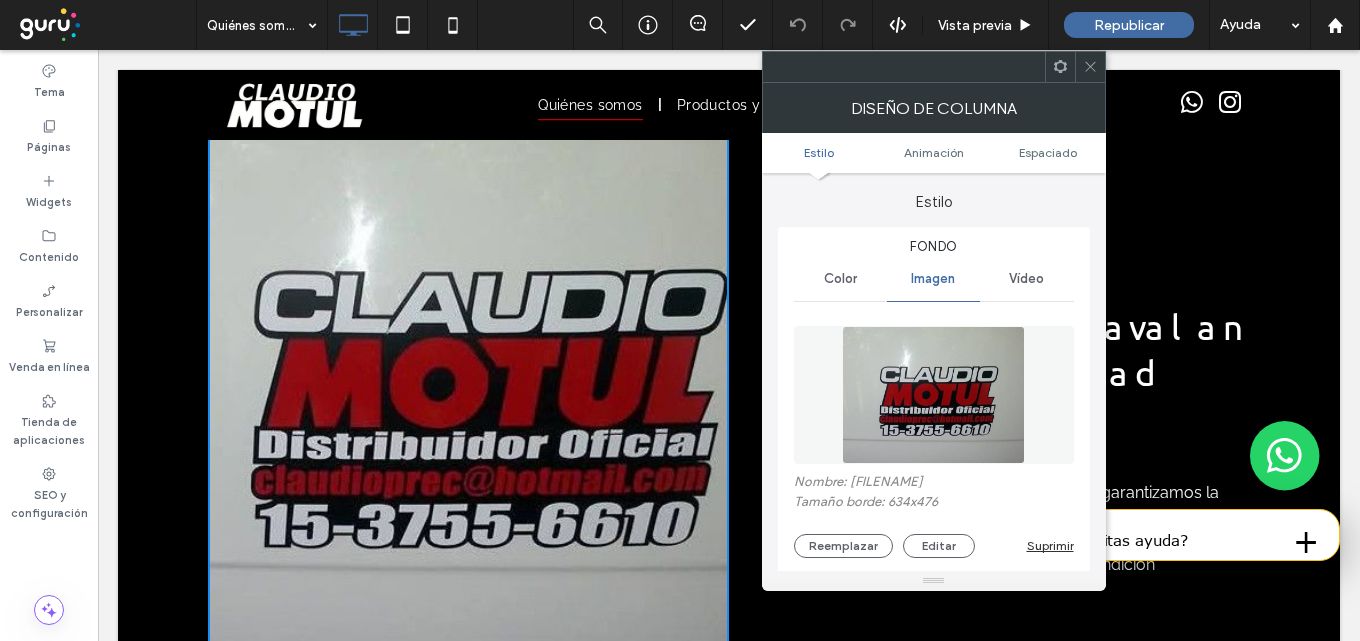 click on "Click To Paste
[AGE] de trayectoria y experiencia avalan nuestra calidad de productos
Gracias a nuestra experiencia y dedicación, garantizamos la disponibilidad de soluciones lubricantes que maximizan el rendimiento de los motores, asegurando que tu vehículo funcione de manera óptima en cualquier condición Click To Paste
Fila + Añadir sección" at bounding box center (729, 384) 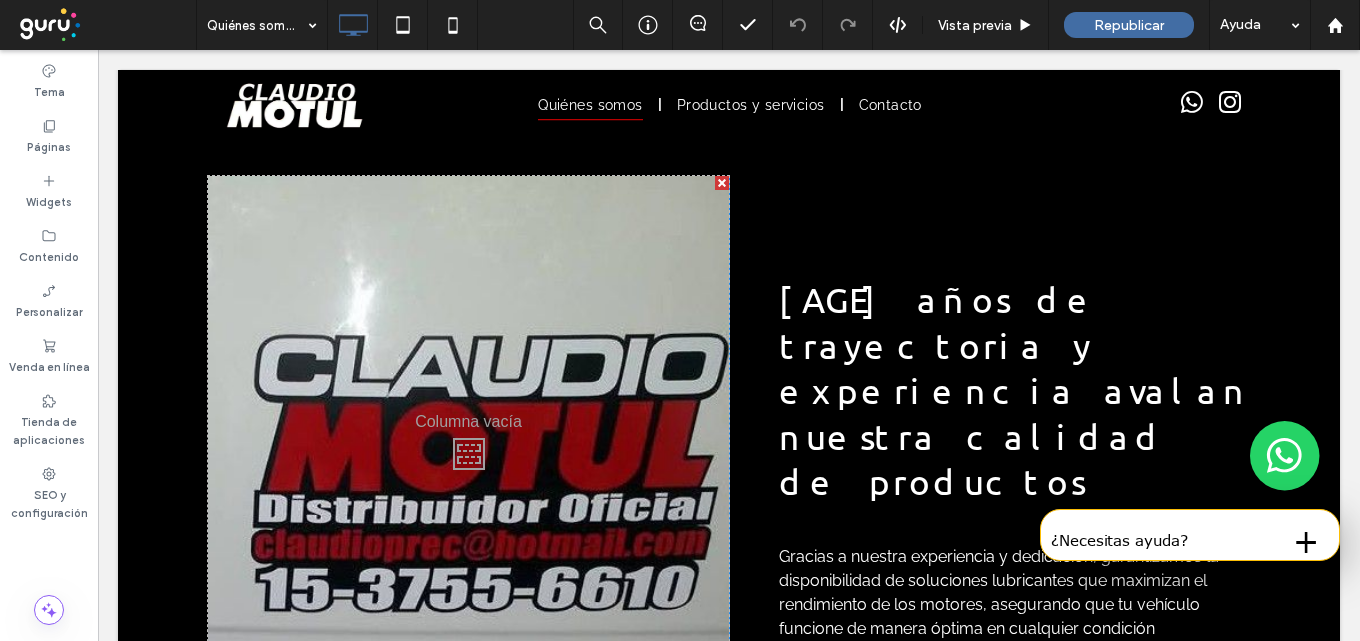 scroll, scrollTop: 1100, scrollLeft: 0, axis: vertical 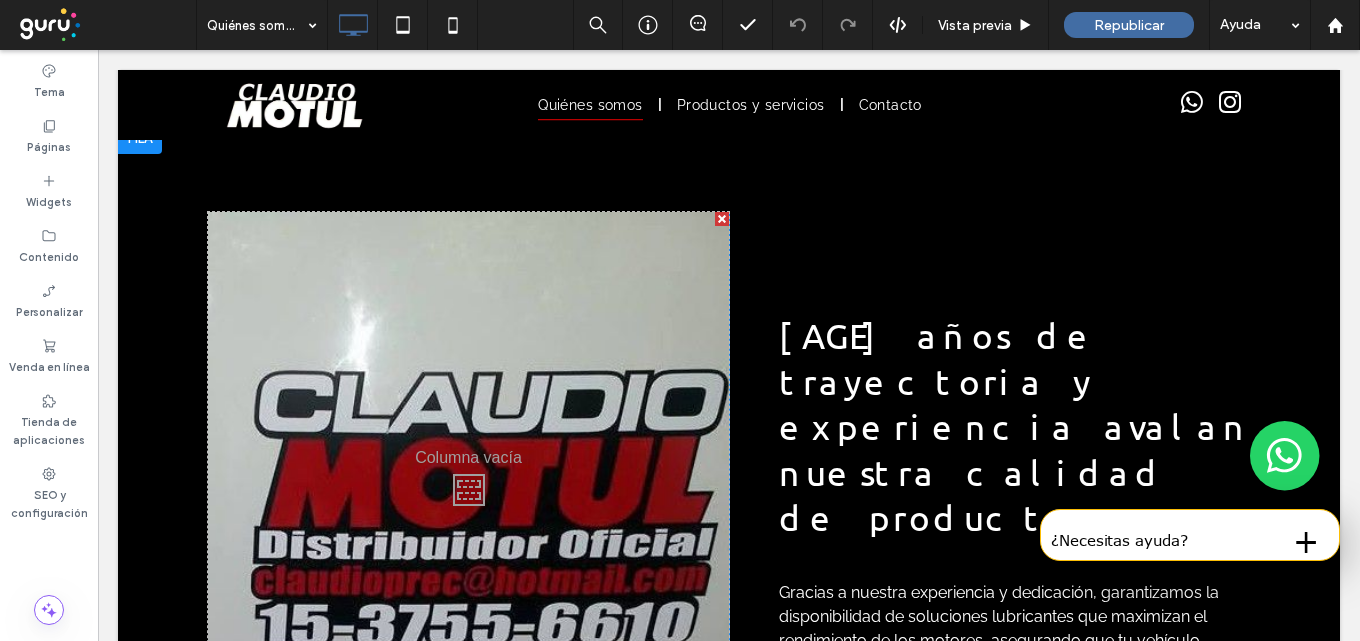 click on "Click To Paste
[AGE] de trayectoria y experiencia avalan nuestra calidad de productos
Gracias a nuestra experiencia y dedicación, garantizamos la disponibilidad de soluciones lubricantes que maximizan el rendimiento de los motores, asegurando que tu vehículo funcione de manera óptima en cualquier condición Click To Paste
Fila + Añadir sección" at bounding box center (729, 484) 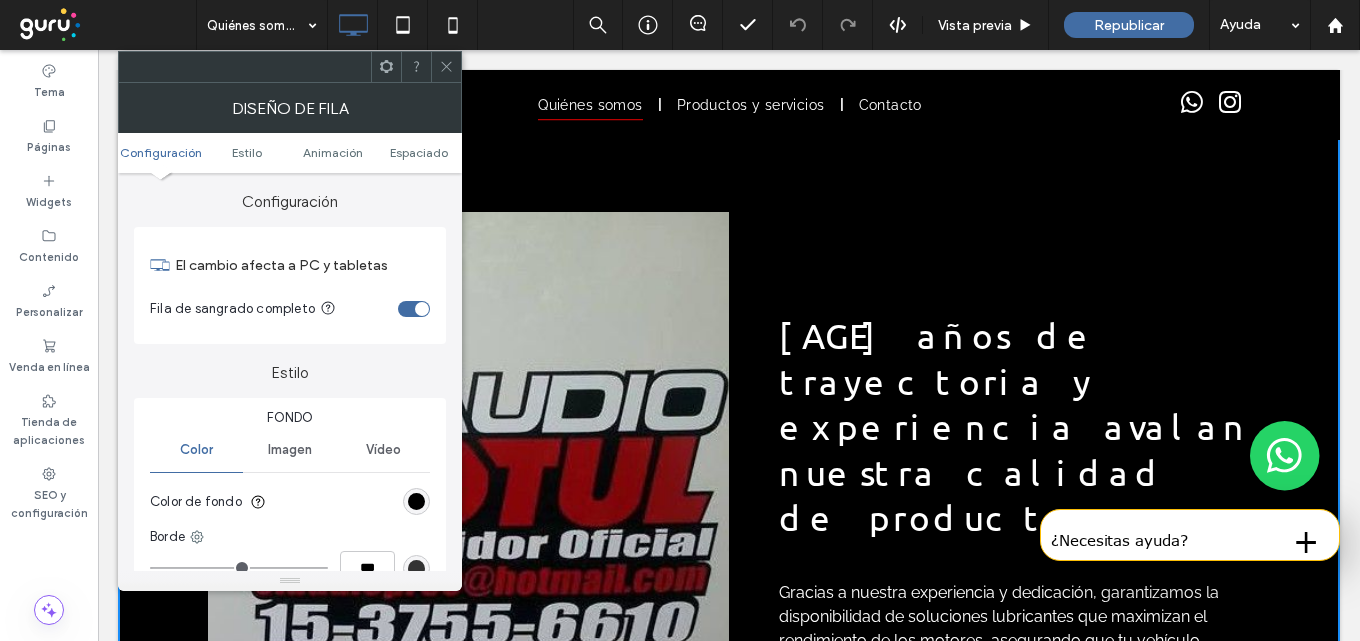 click 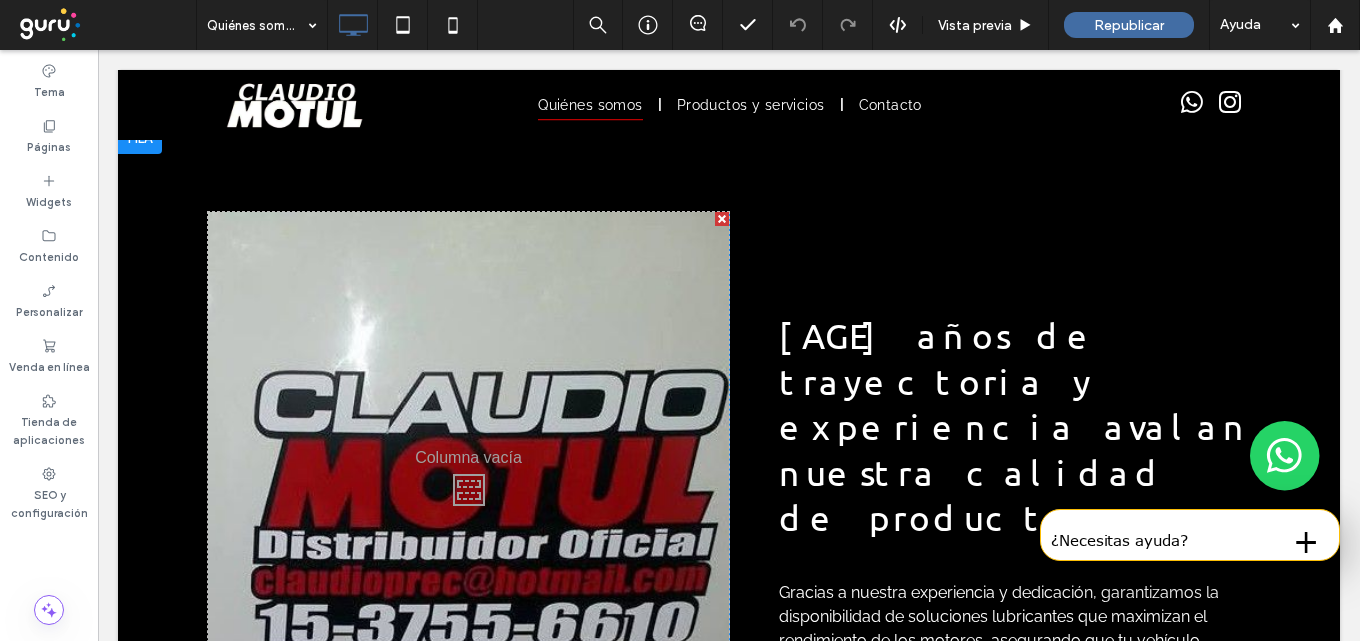 click on "Click To Paste" at bounding box center (468, 484) 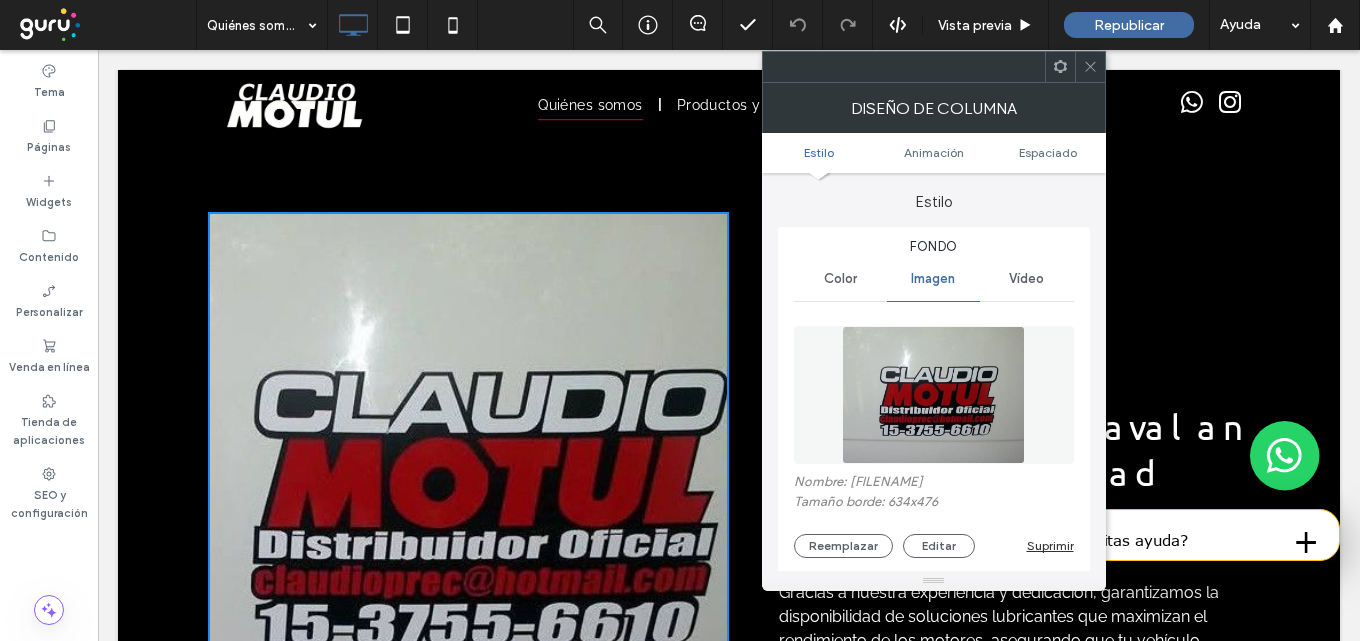 click on "Click To Paste" at bounding box center (468, 484) 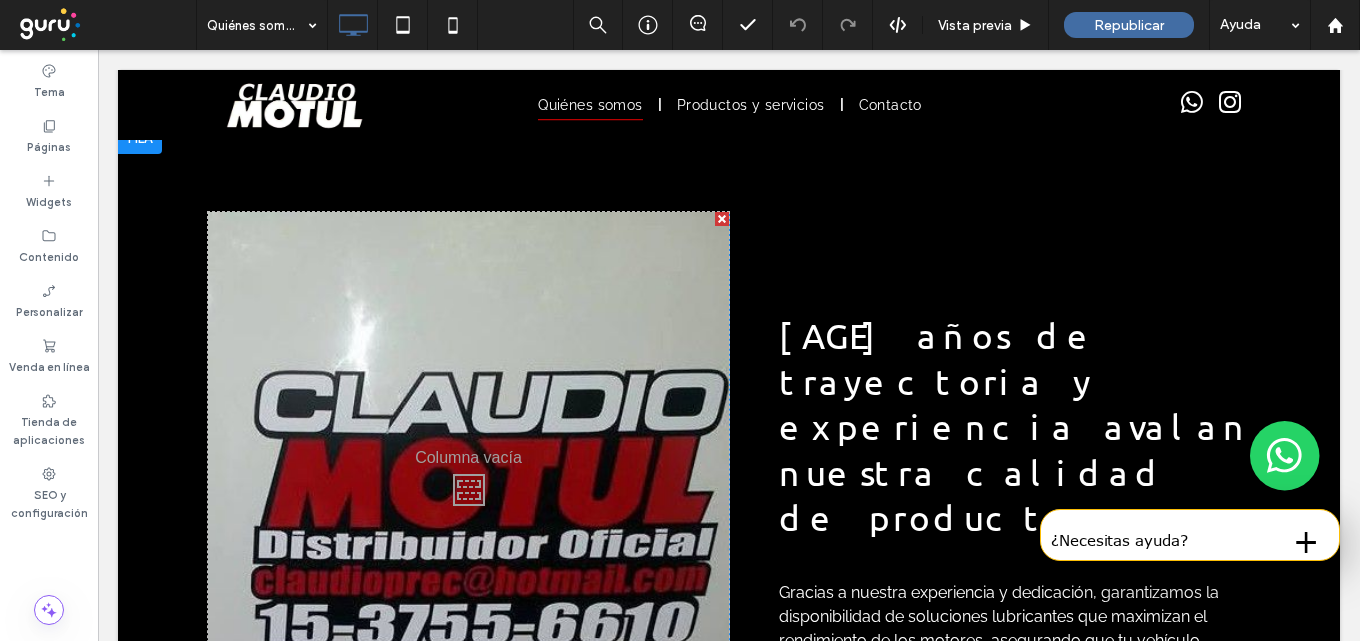click on "Click To Paste" at bounding box center [468, 484] 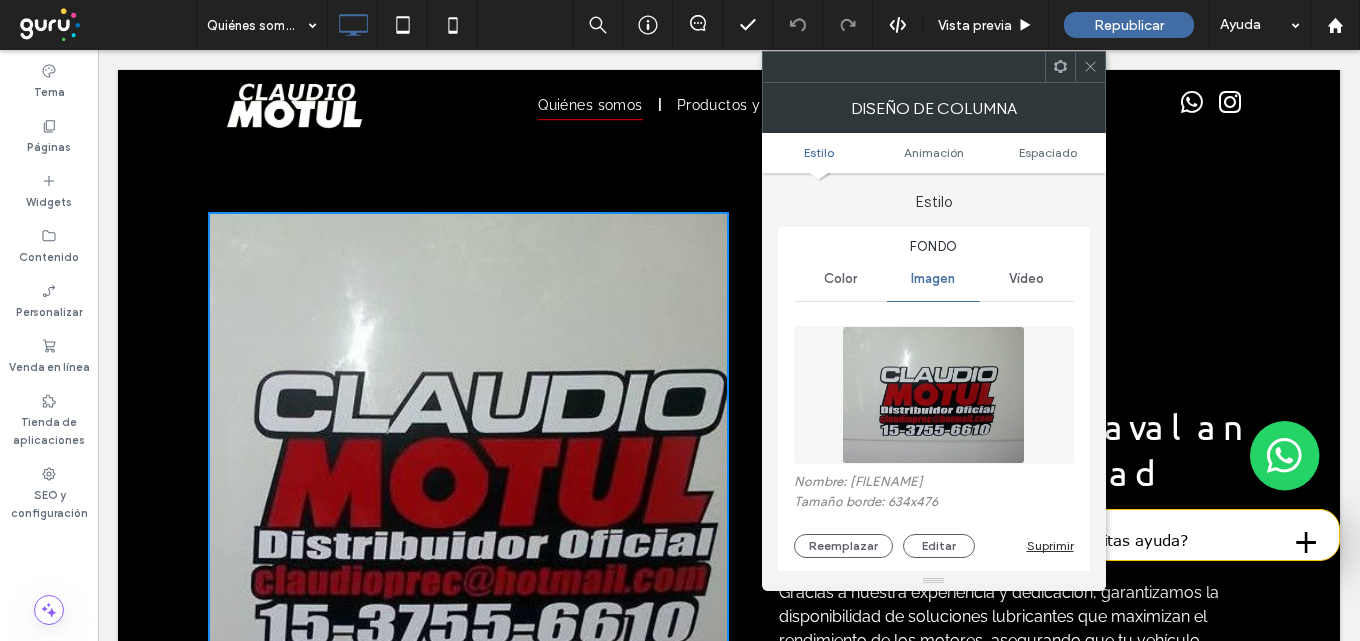 click 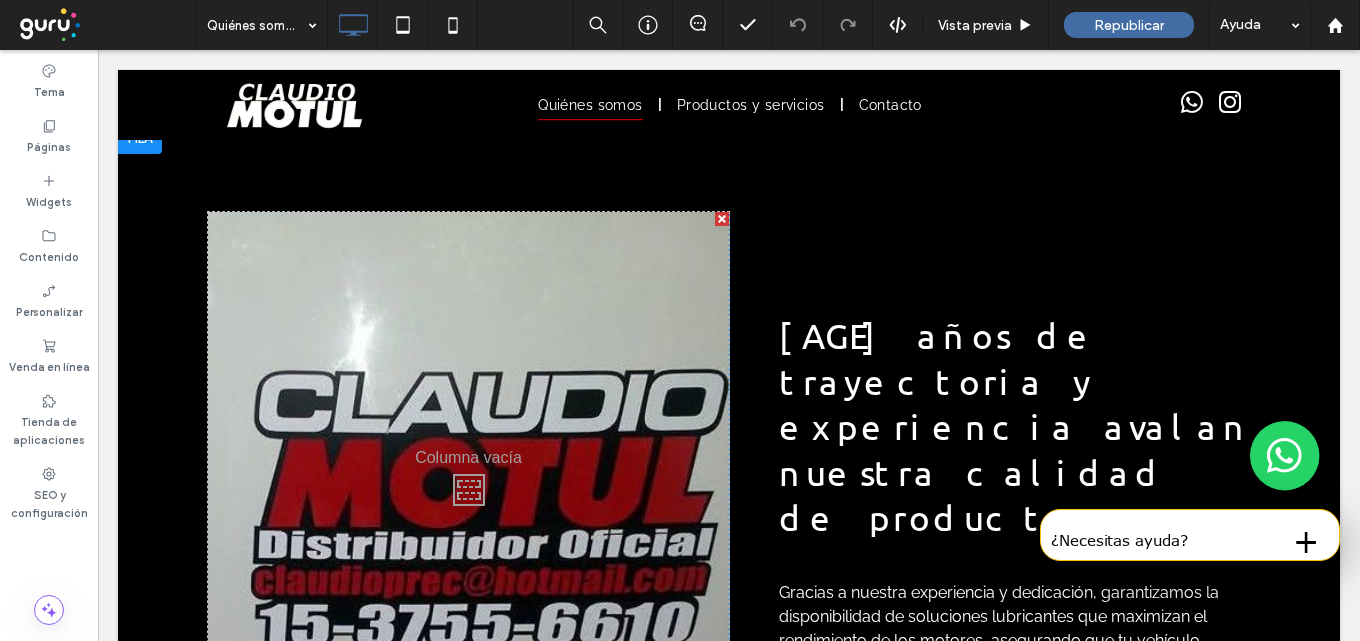 click on "Click To Paste" at bounding box center (468, 484) 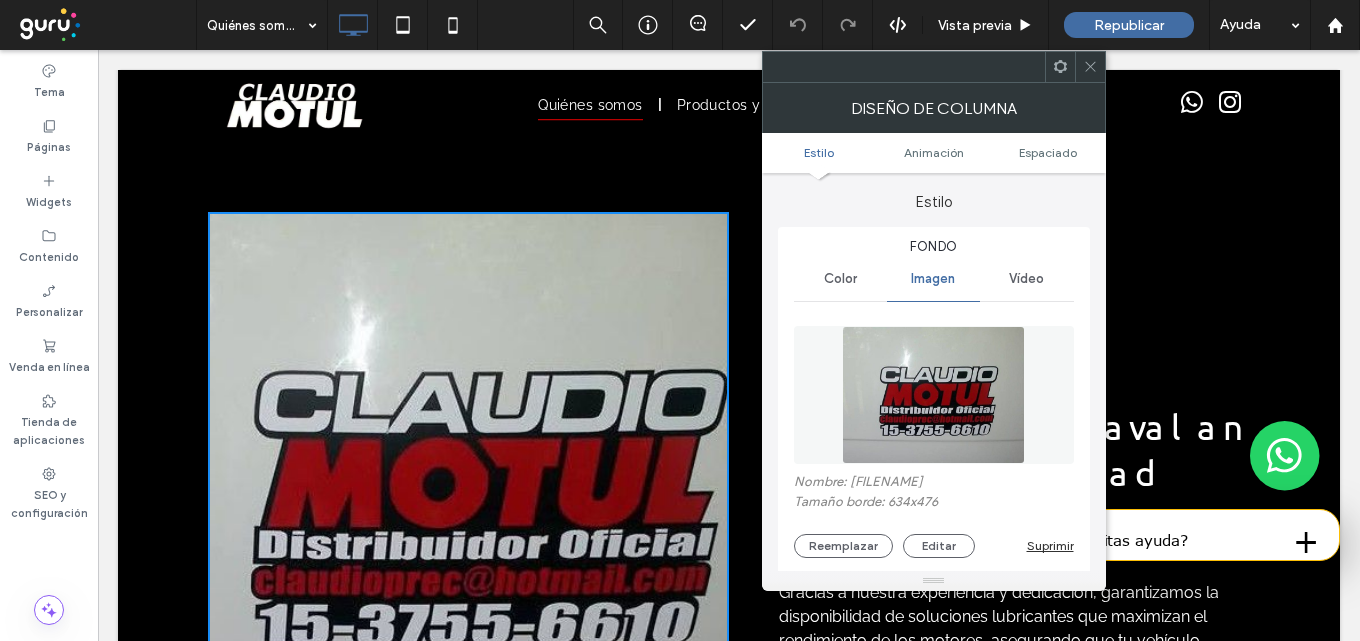 click 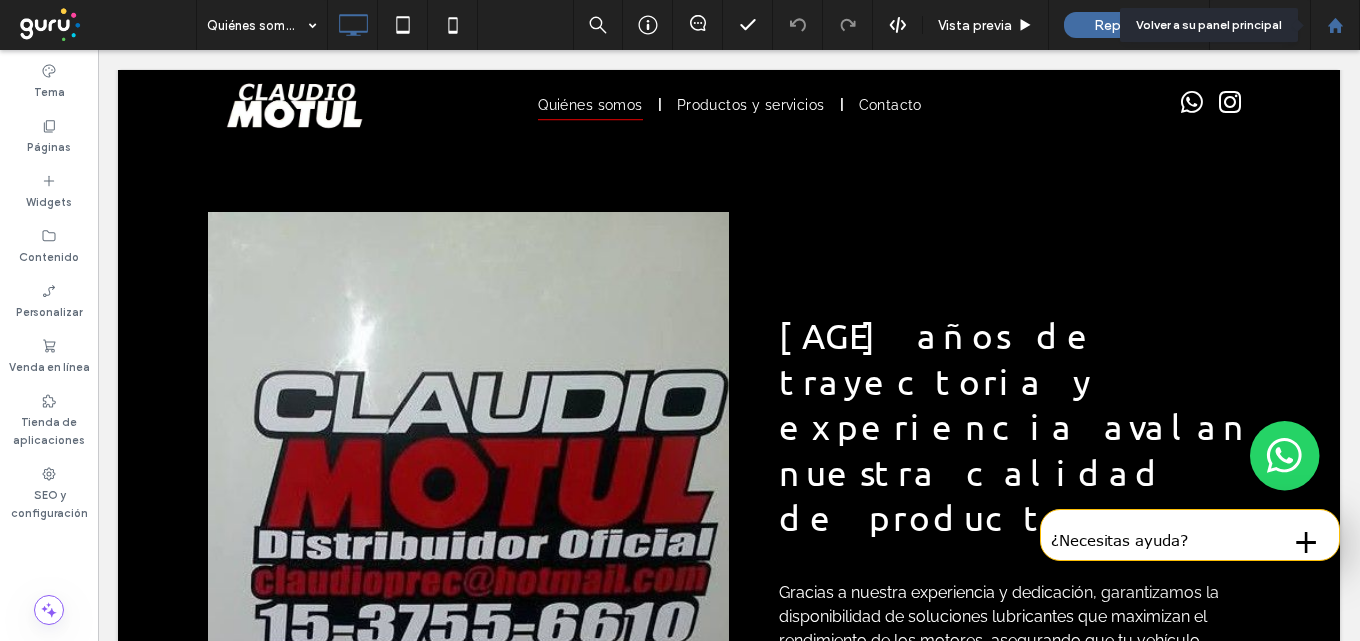 click 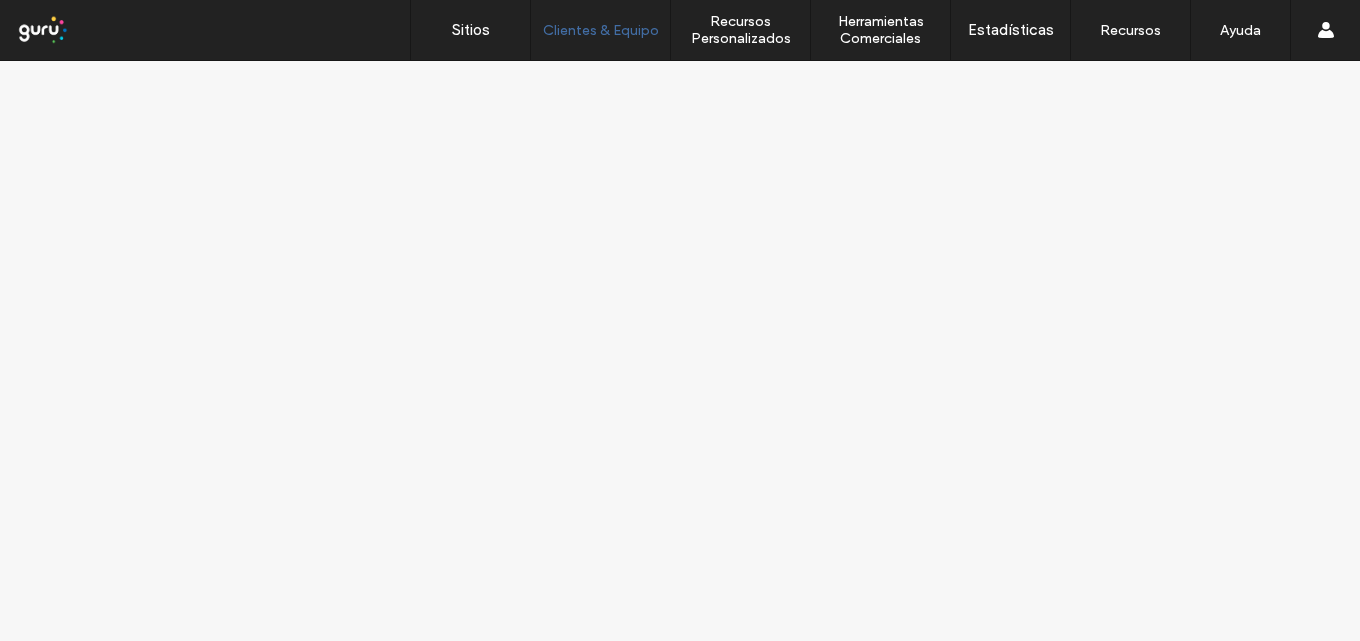scroll, scrollTop: 0, scrollLeft: 0, axis: both 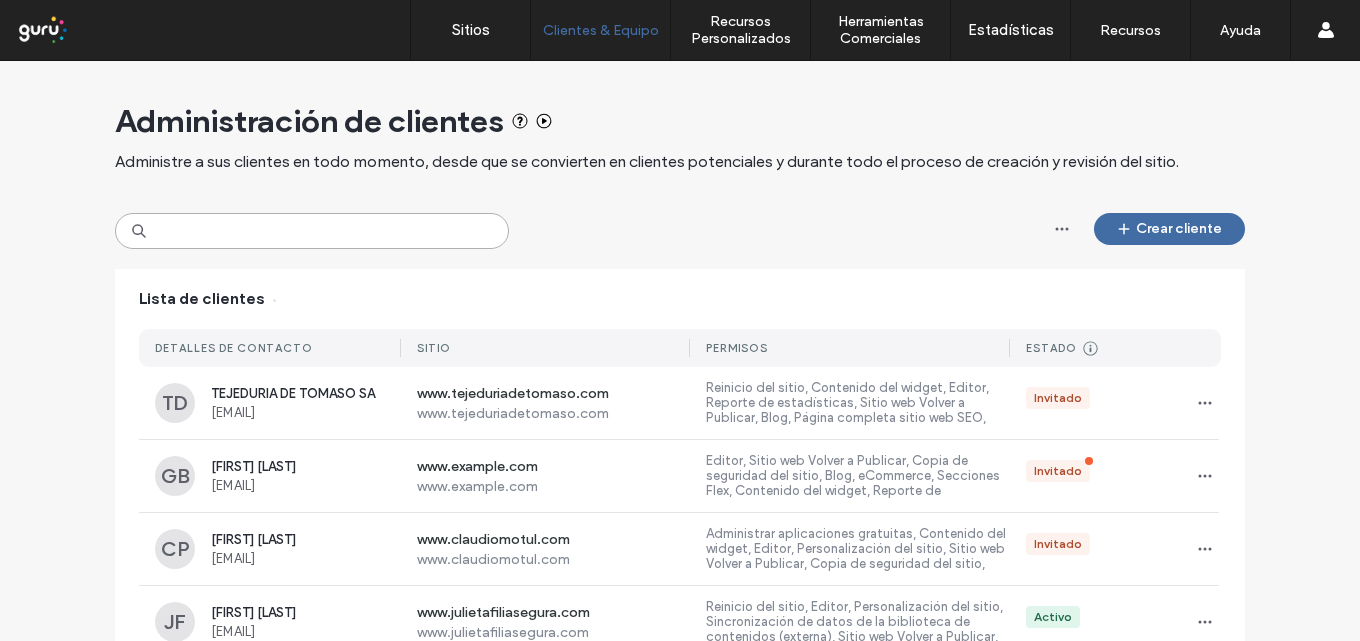 click at bounding box center (312, 231) 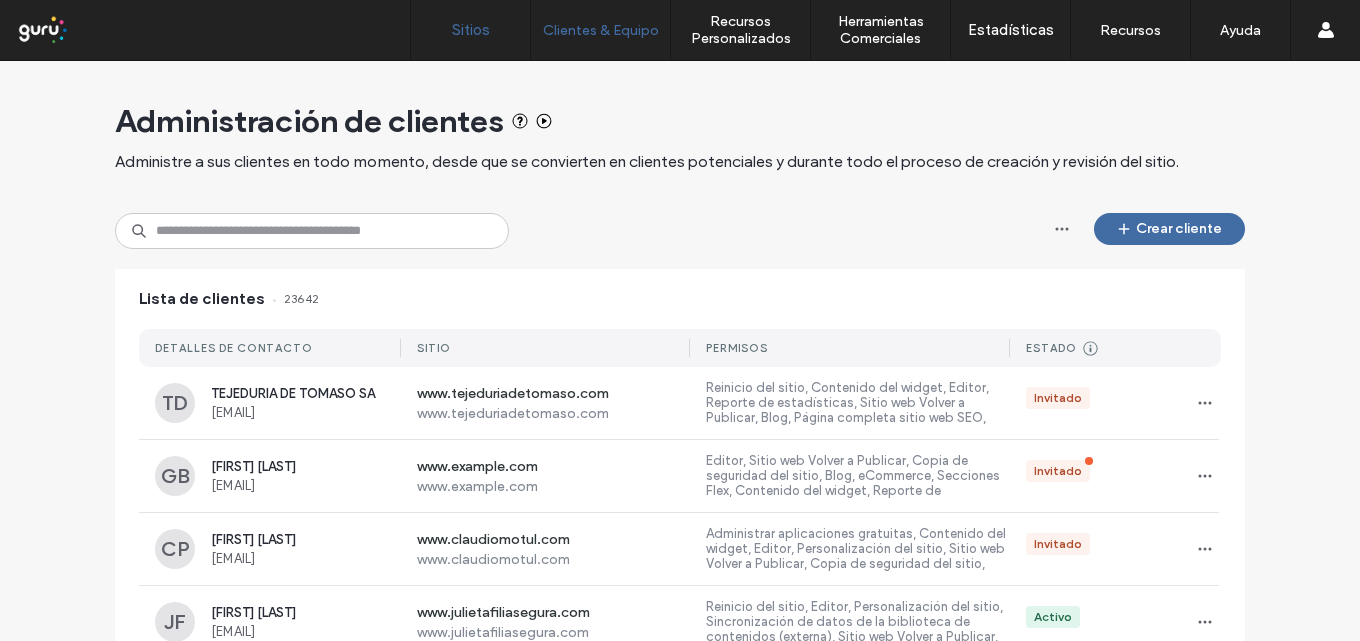 click on "Sitios" at bounding box center [471, 30] 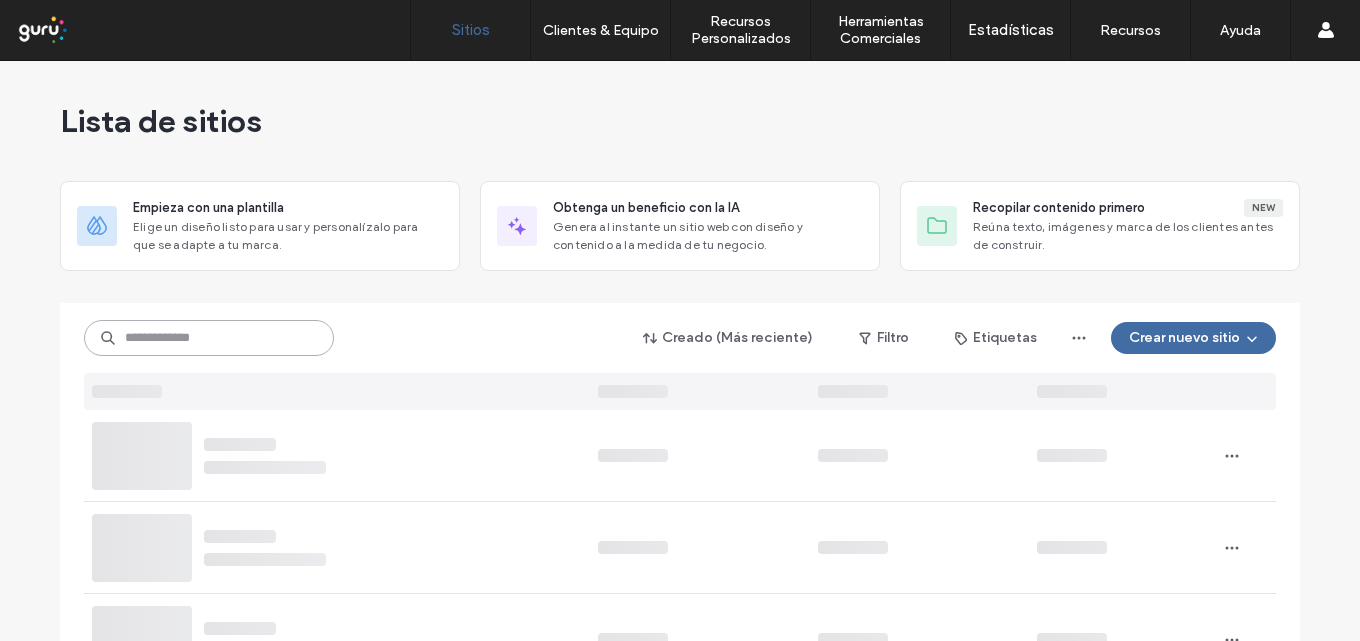 click at bounding box center [209, 338] 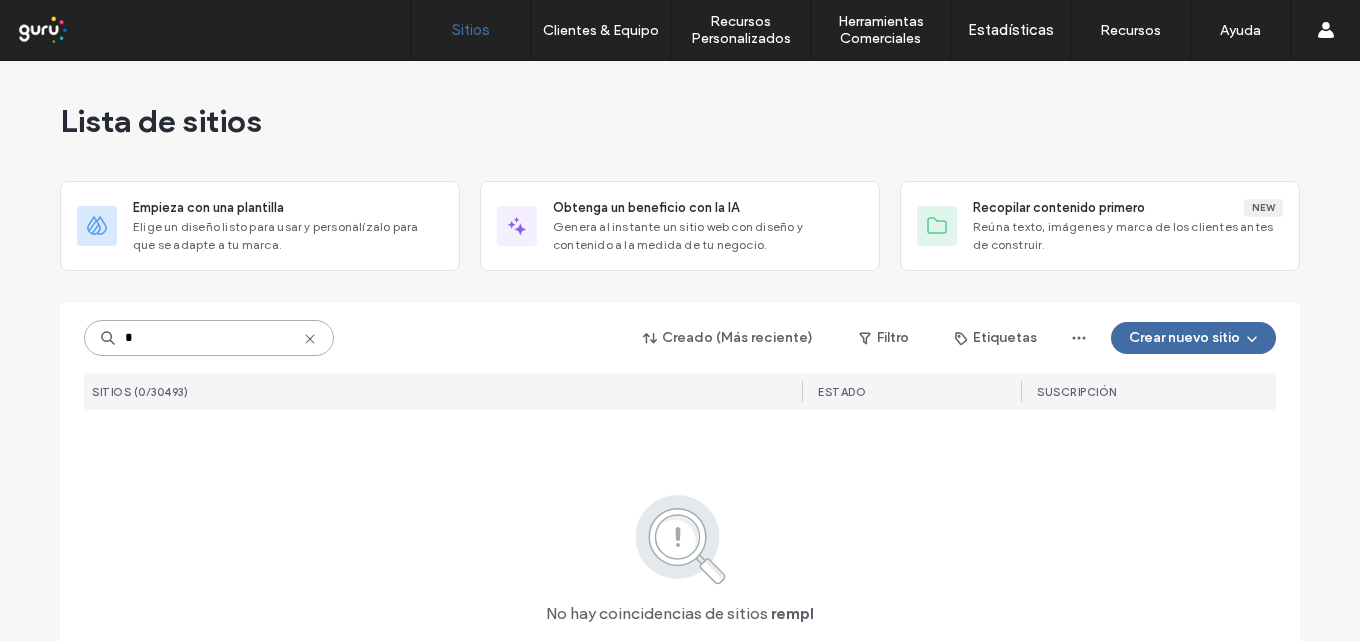 type on "*" 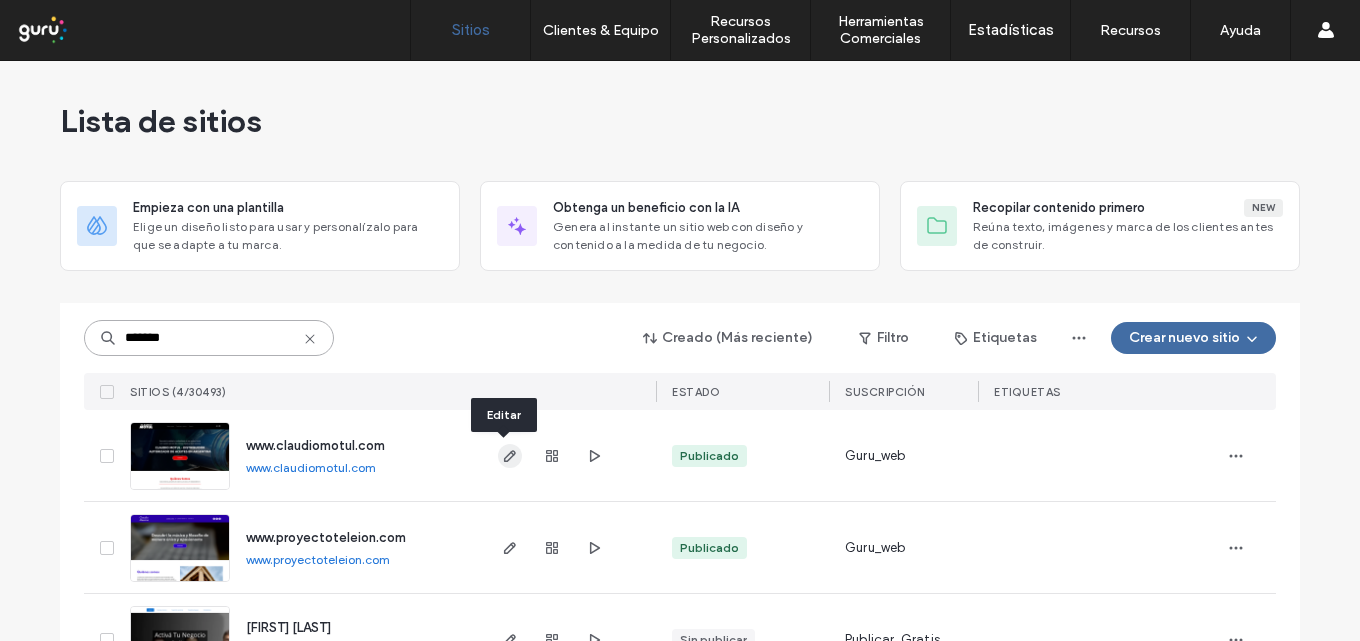 type on "*******" 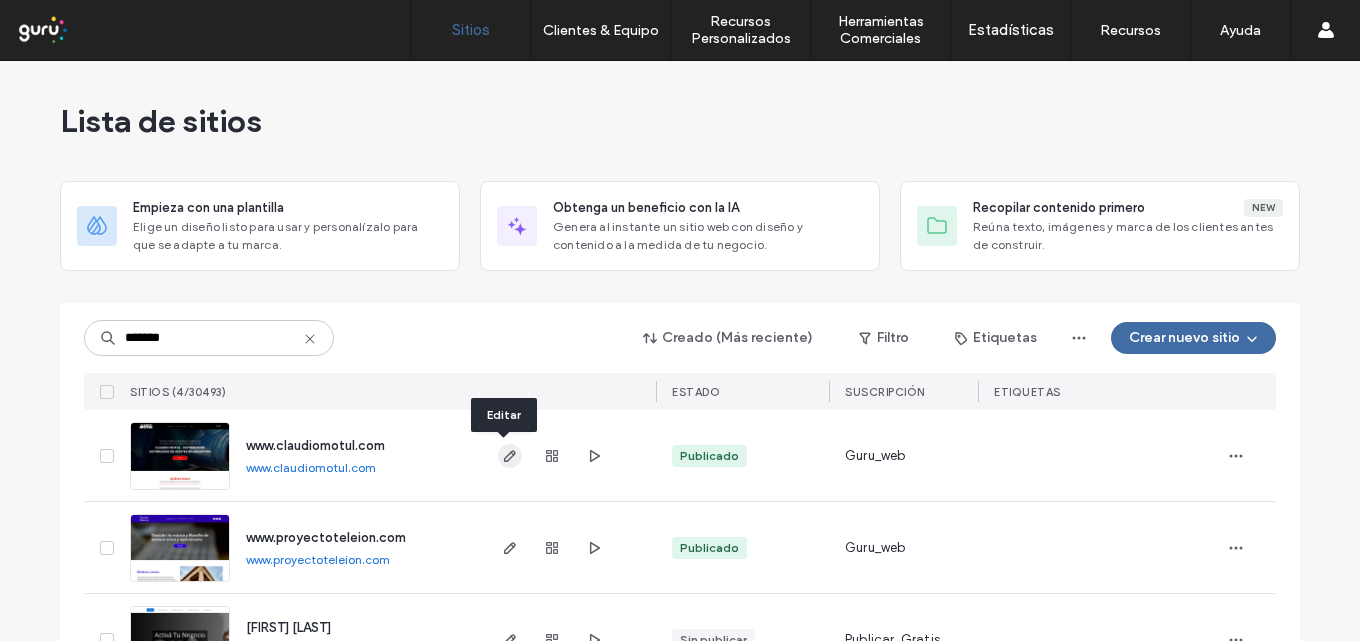 click 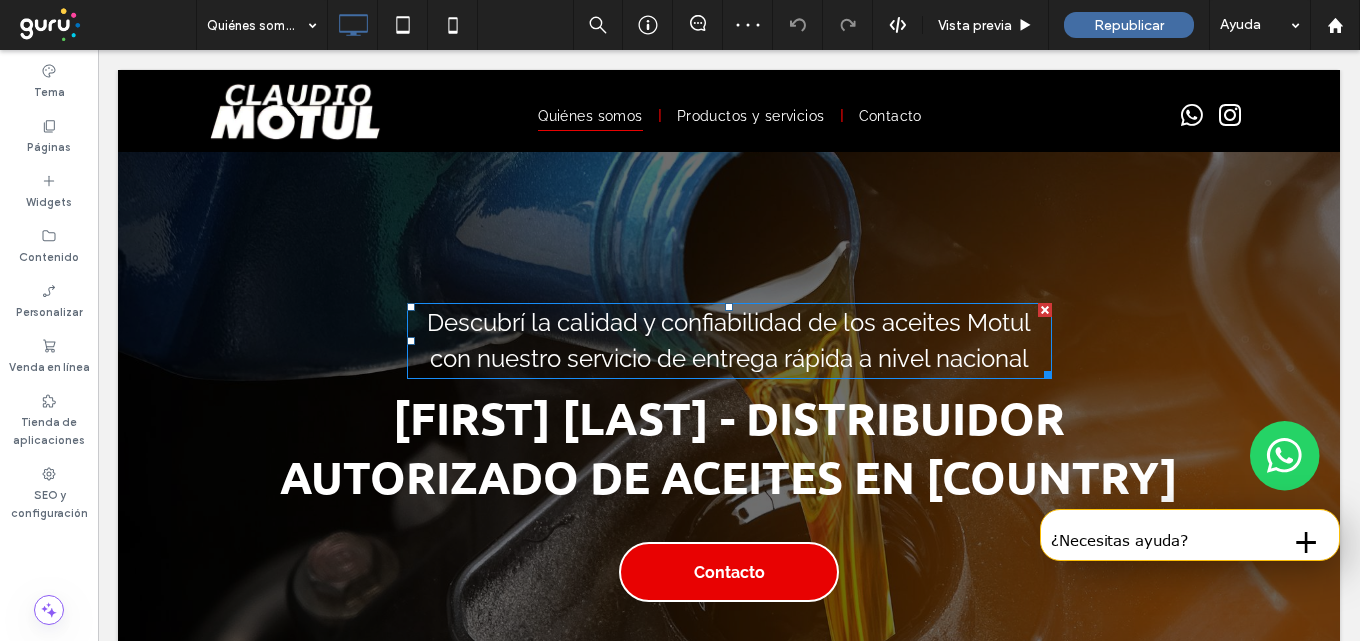 scroll, scrollTop: 0, scrollLeft: 0, axis: both 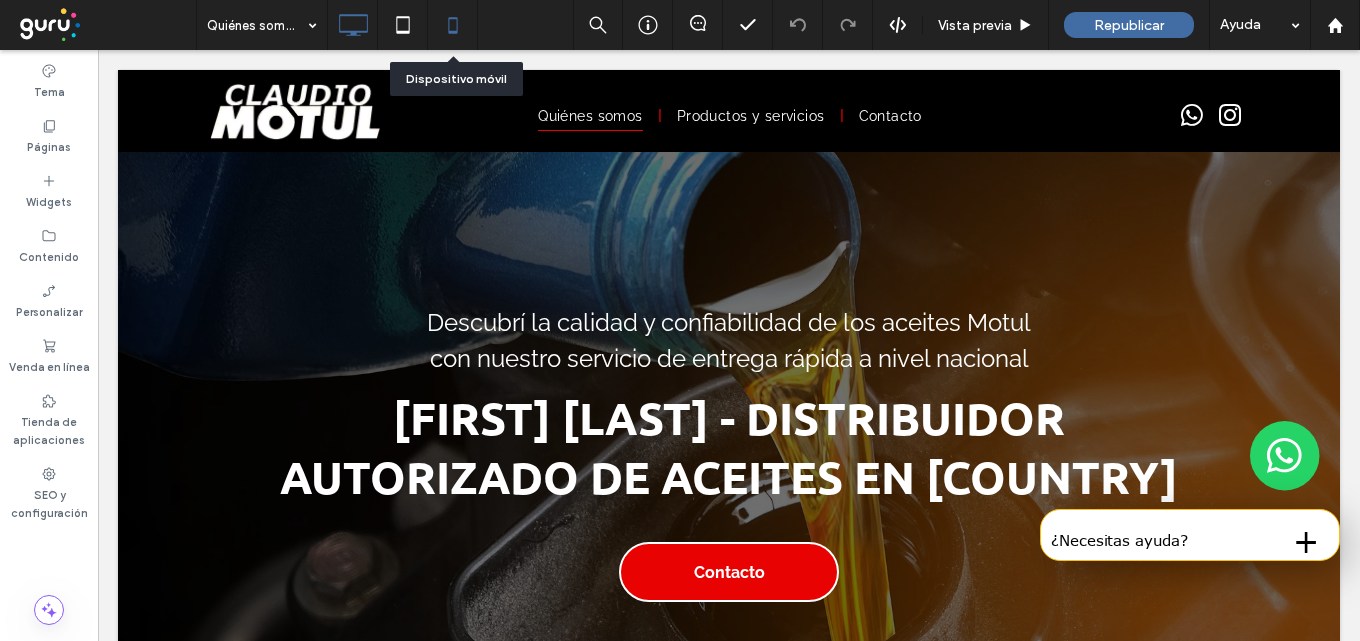 click 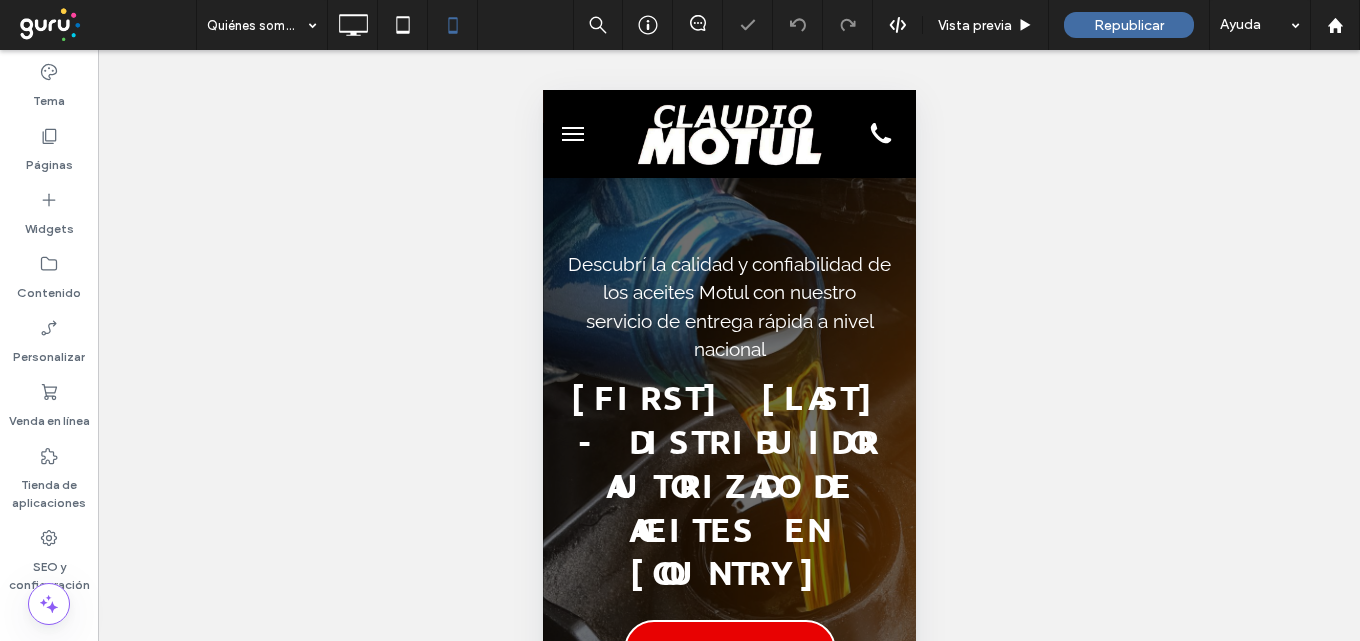 scroll, scrollTop: 0, scrollLeft: 0, axis: both 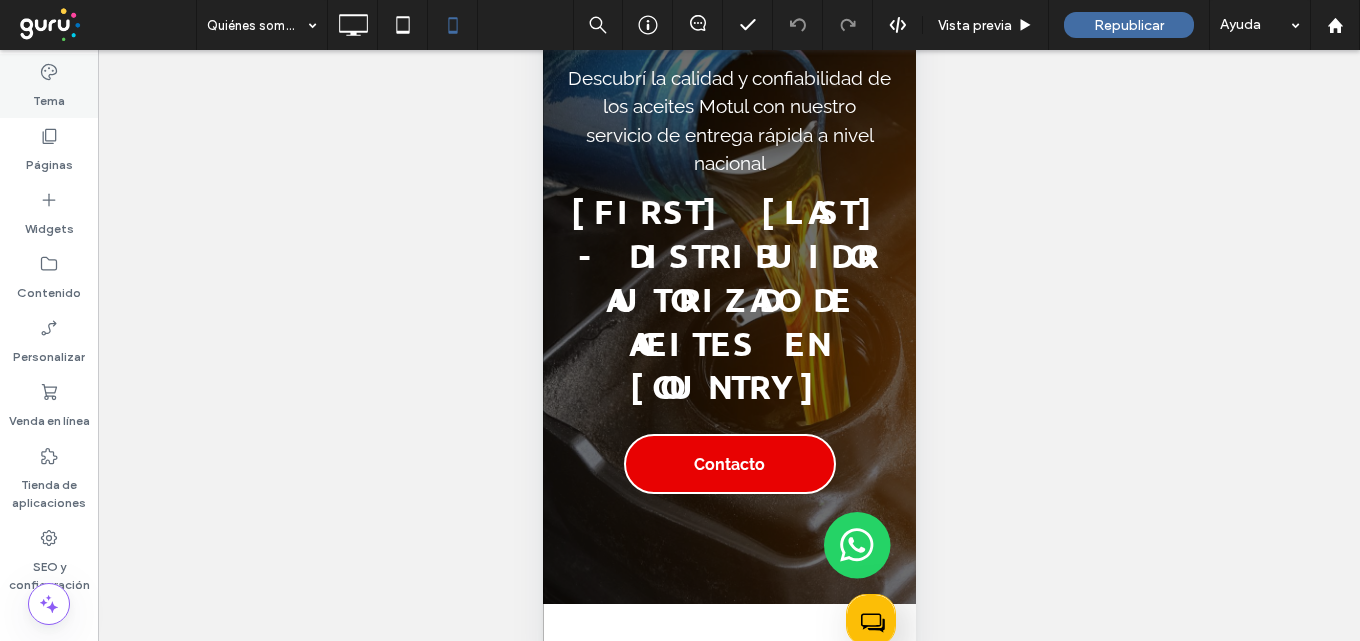 click on "Tema" at bounding box center (49, 96) 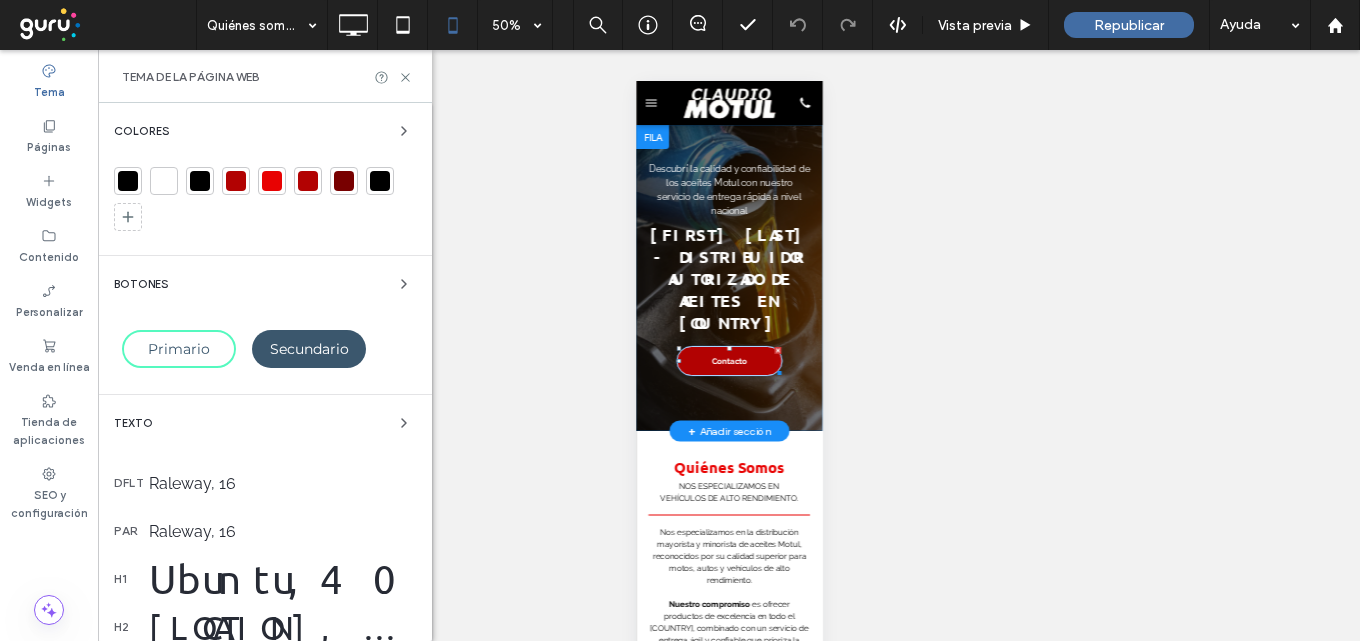 scroll, scrollTop: 0, scrollLeft: 0, axis: both 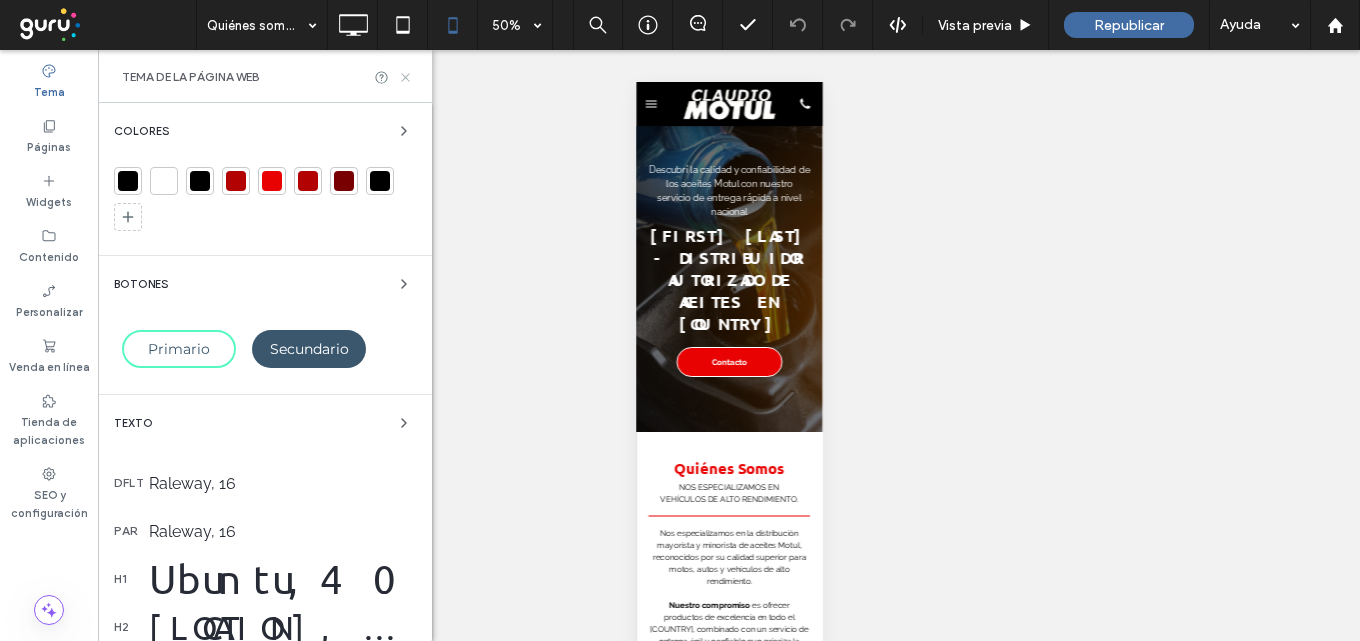 click 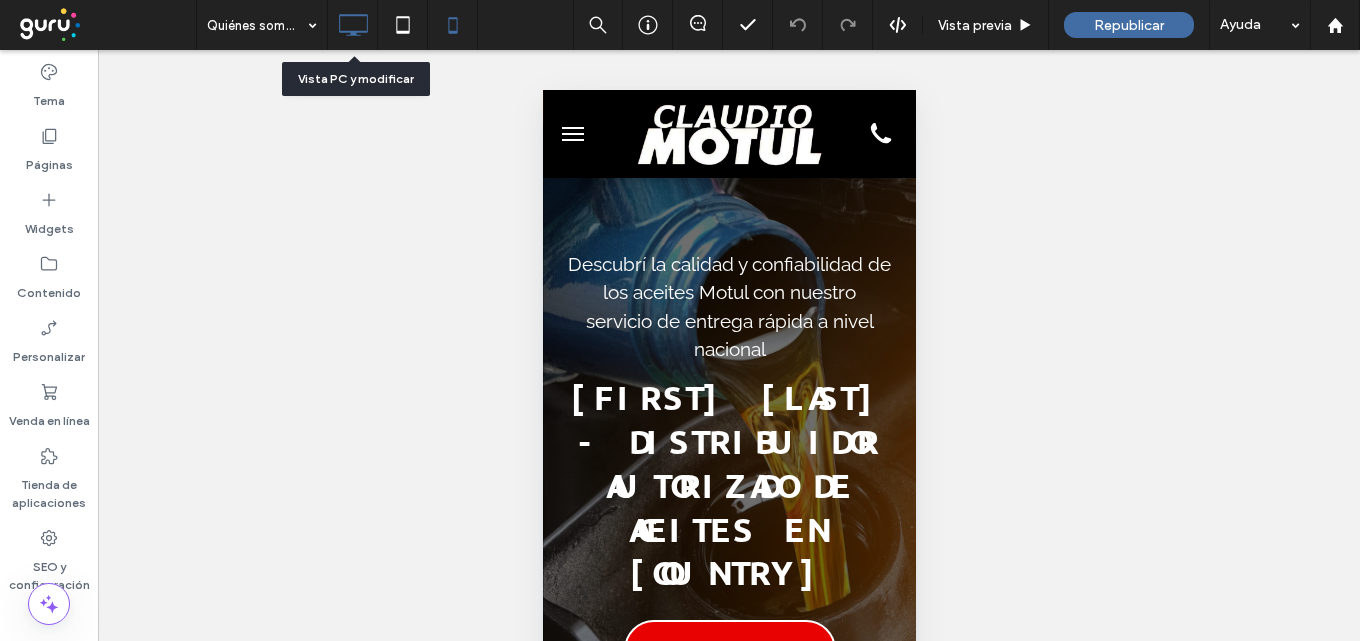 click 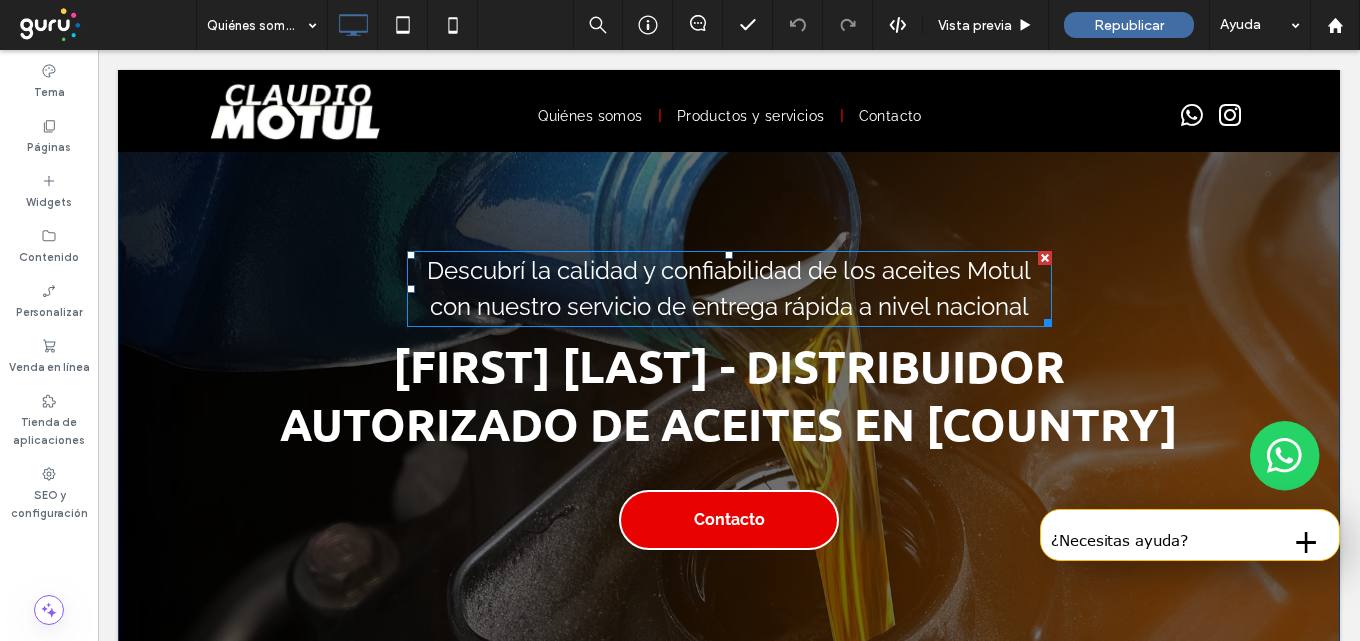scroll, scrollTop: 0, scrollLeft: 0, axis: both 